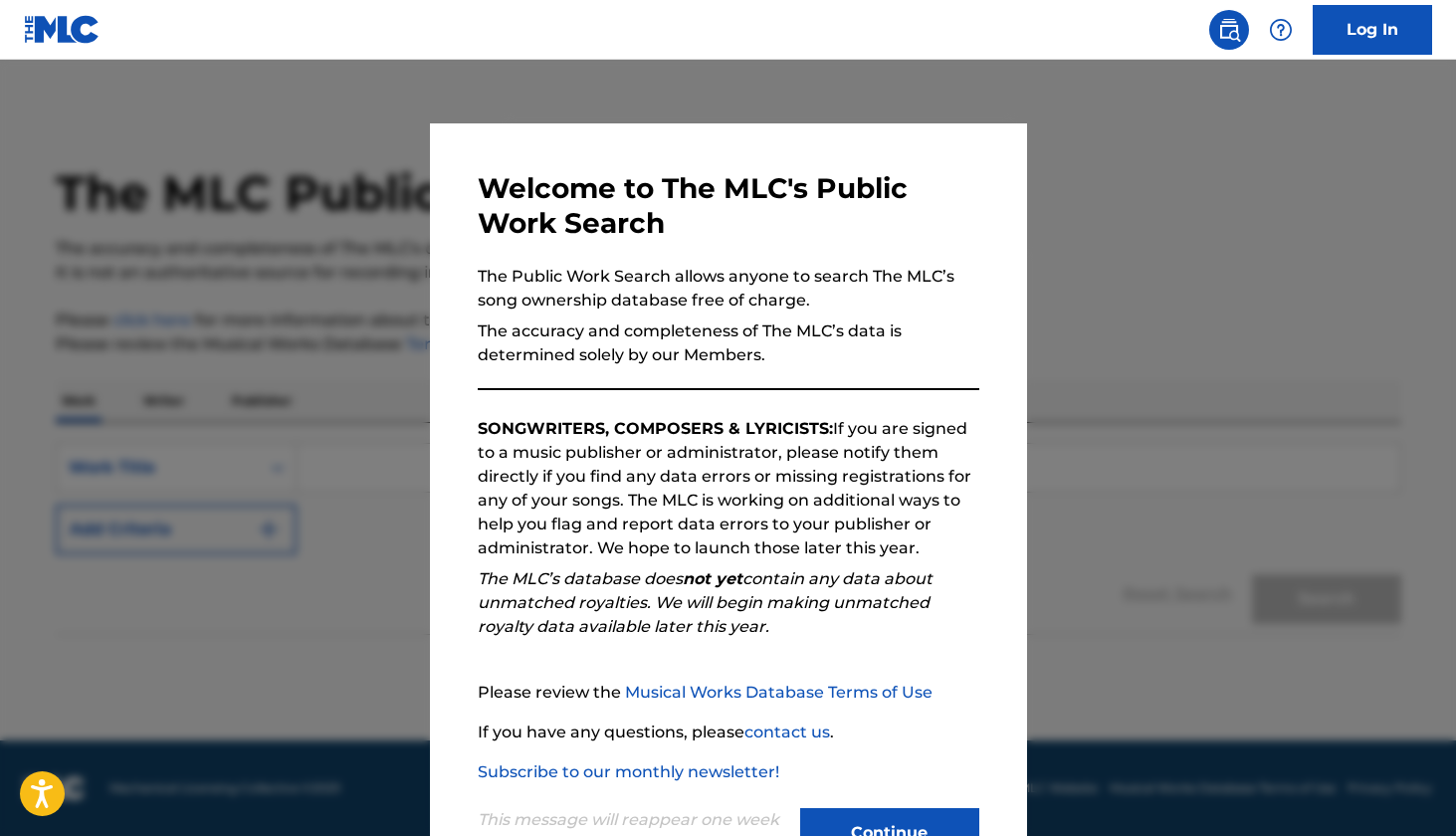 scroll, scrollTop: 0, scrollLeft: 0, axis: both 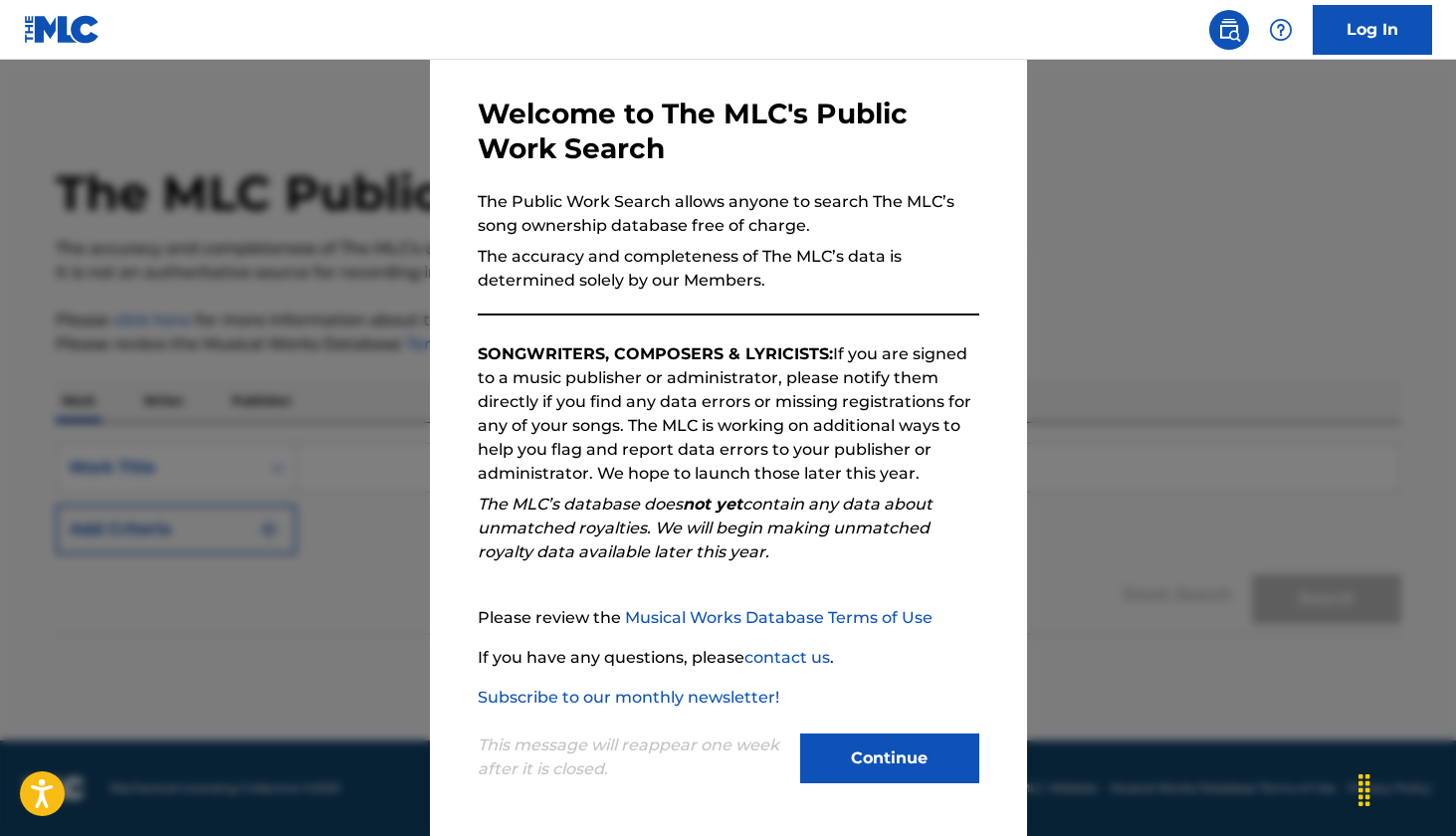 click on "Continue" at bounding box center [890, 758] 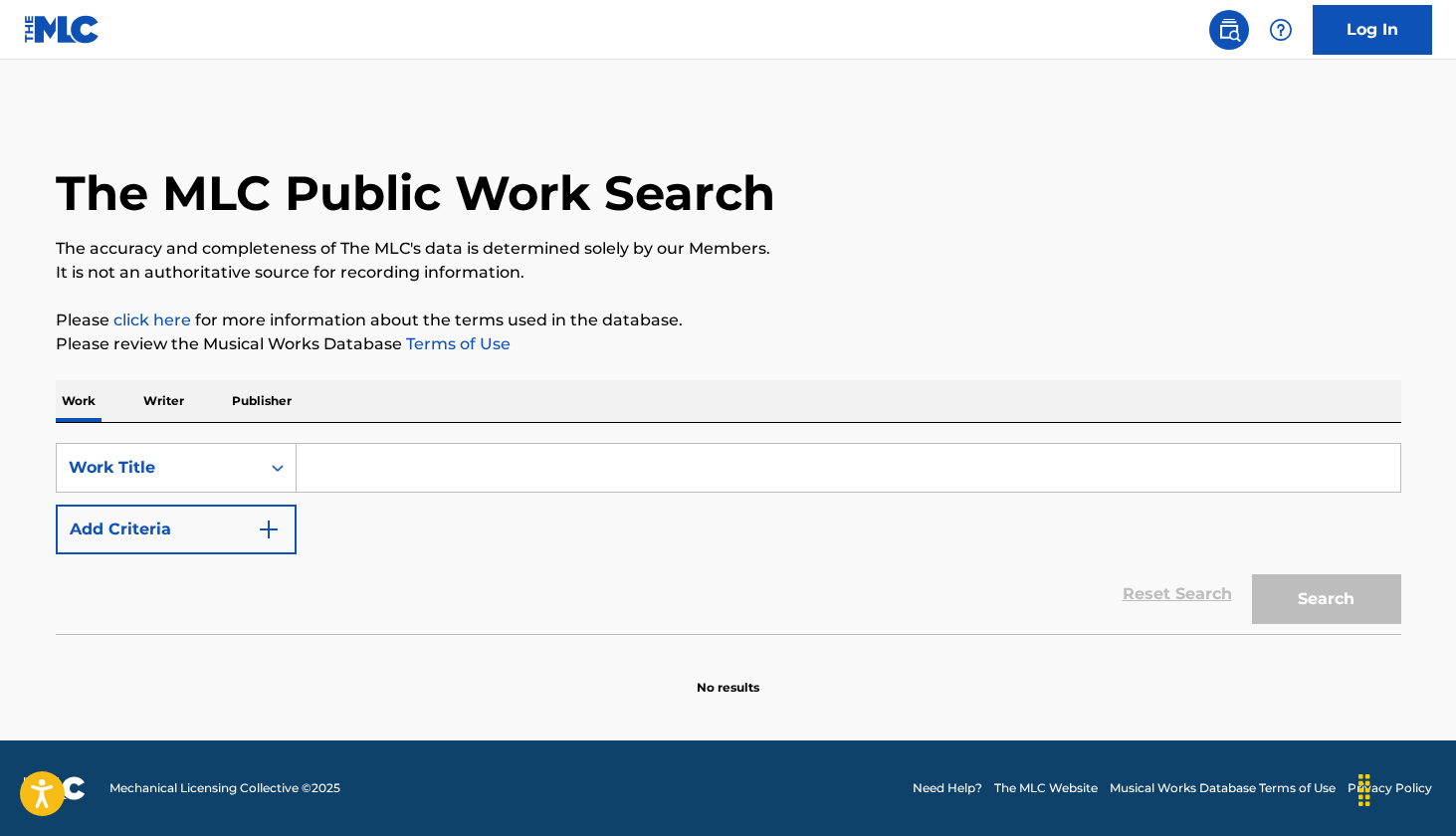 click at bounding box center [848, 468] 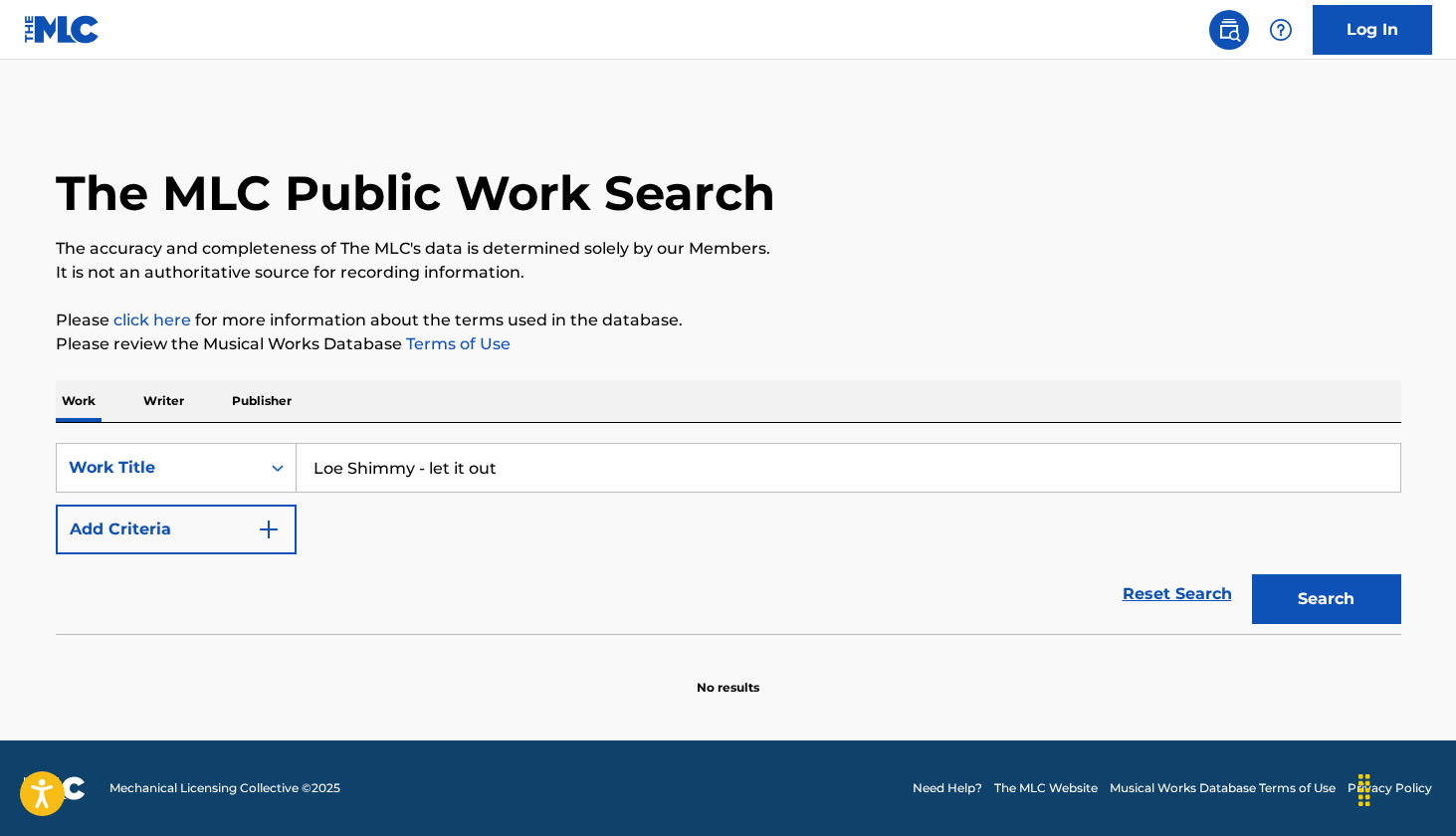 type on "Loe Shimmy - let it out" 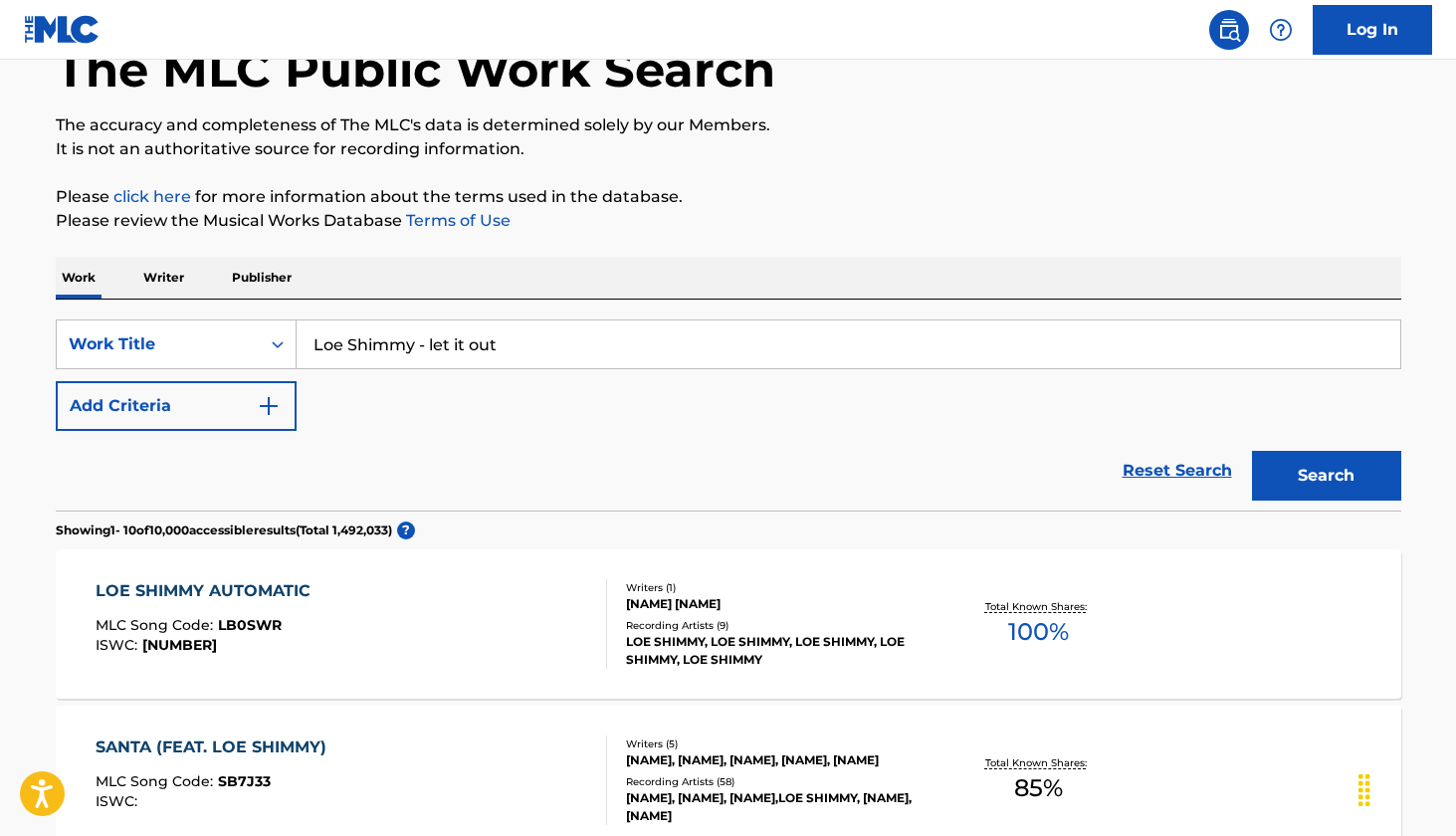scroll, scrollTop: 211, scrollLeft: 0, axis: vertical 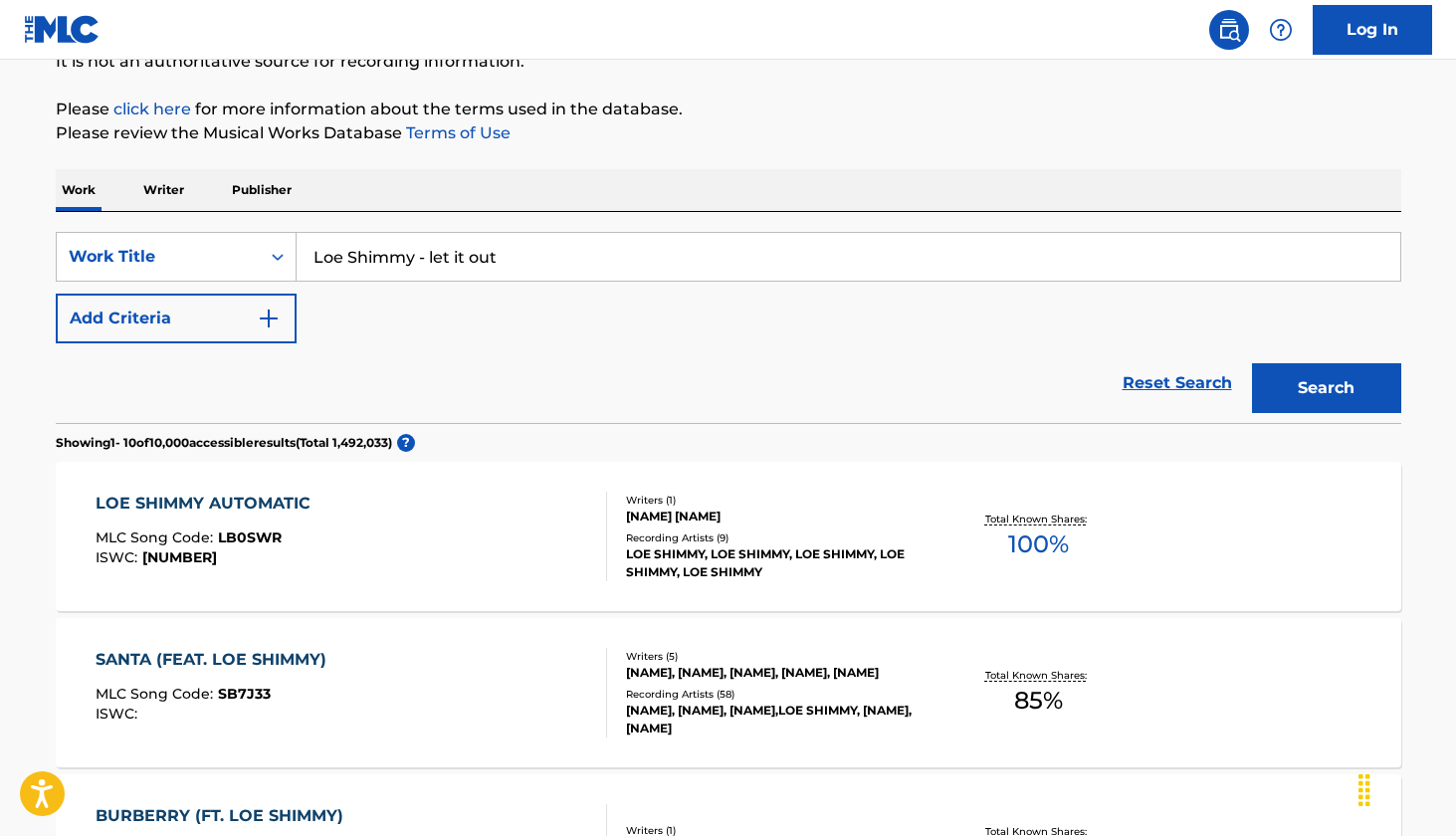 click on "LOE SHIMMY AUTOMATIC MLC Song Code : [ALPHANUMERIC] ISWC : [NUMBER]" at bounding box center (351, 536) 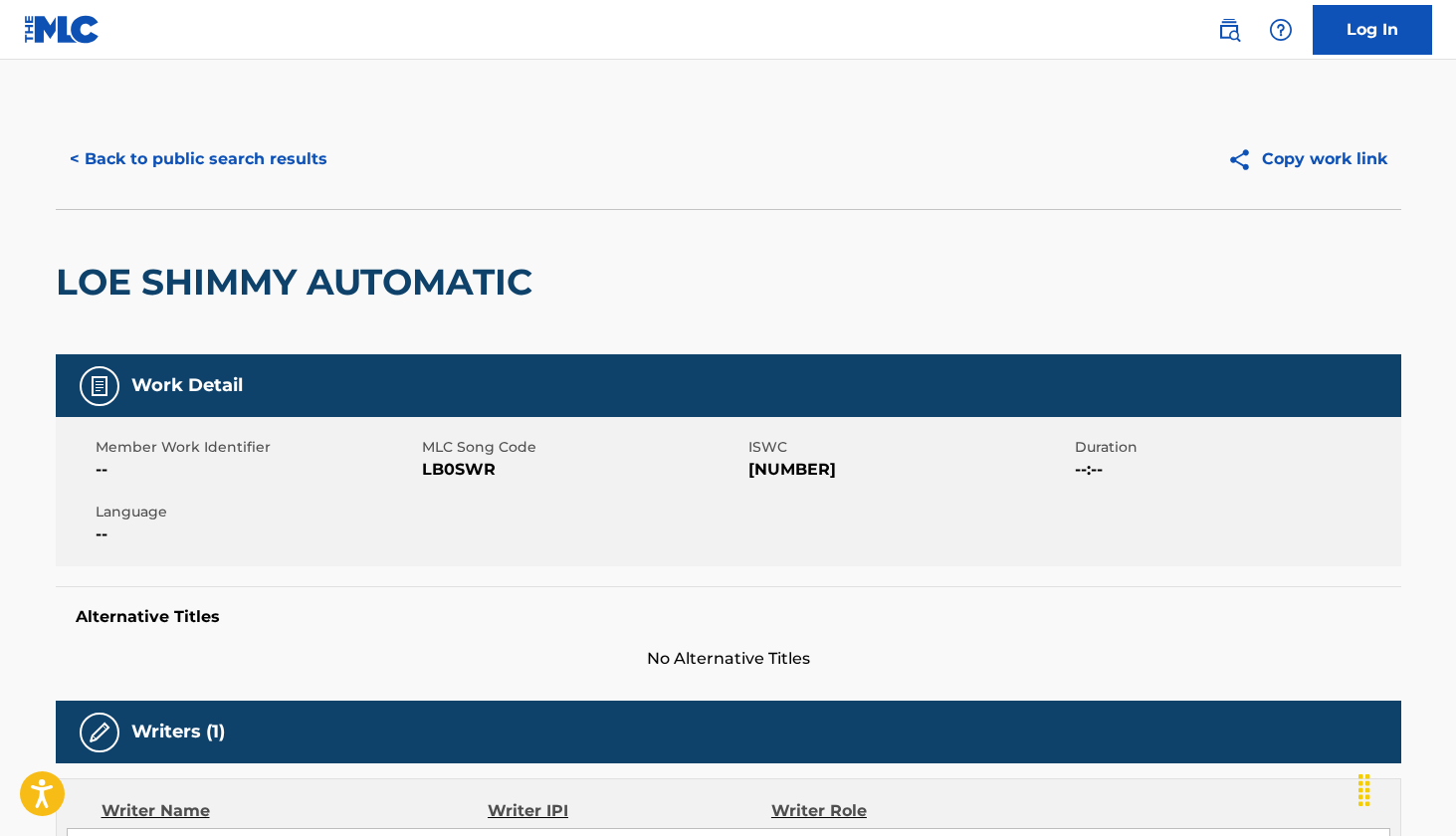 scroll, scrollTop: 0, scrollLeft: 0, axis: both 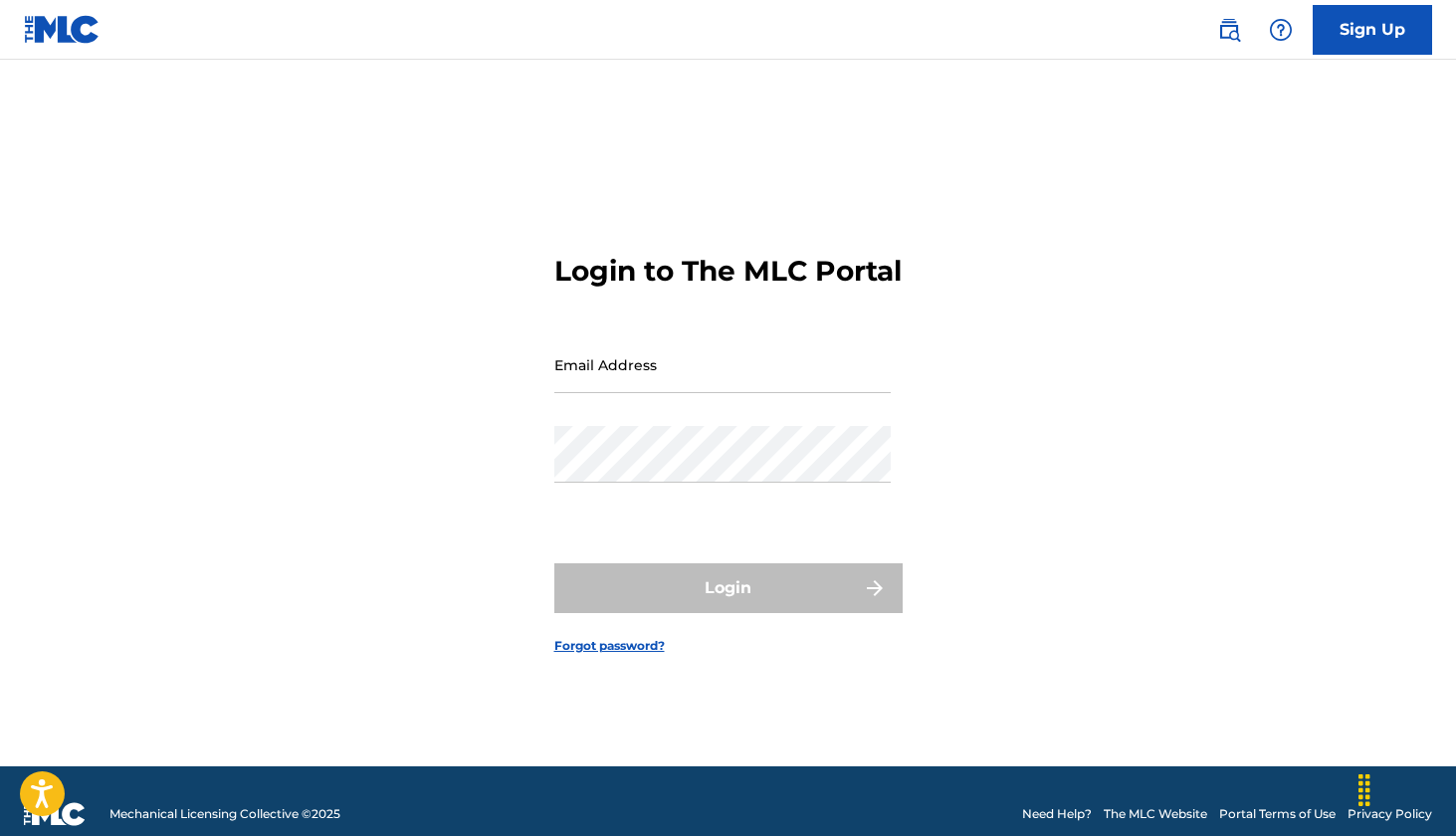 click at bounding box center (62, 29) 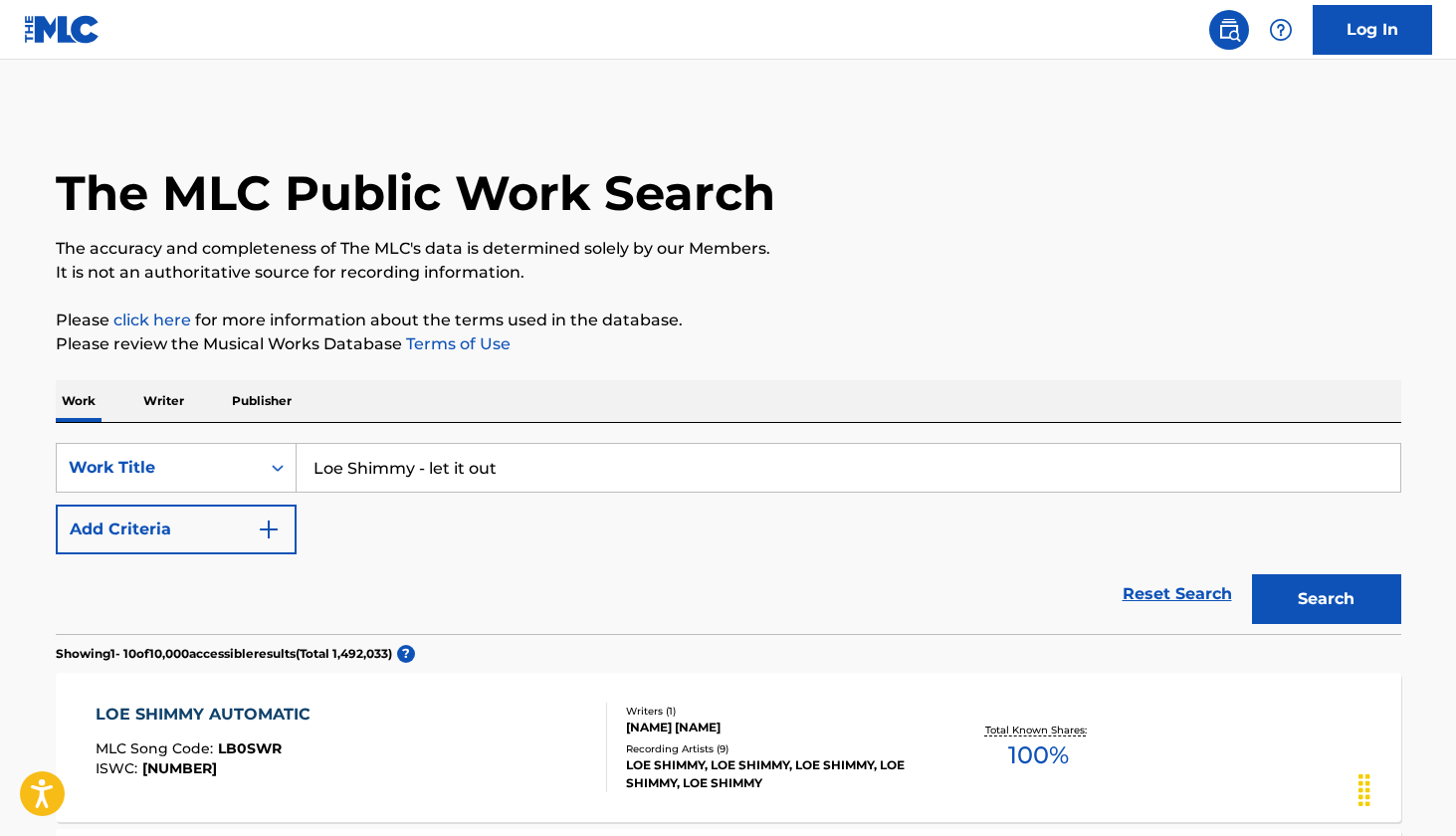 click at bounding box center [1281, 30] 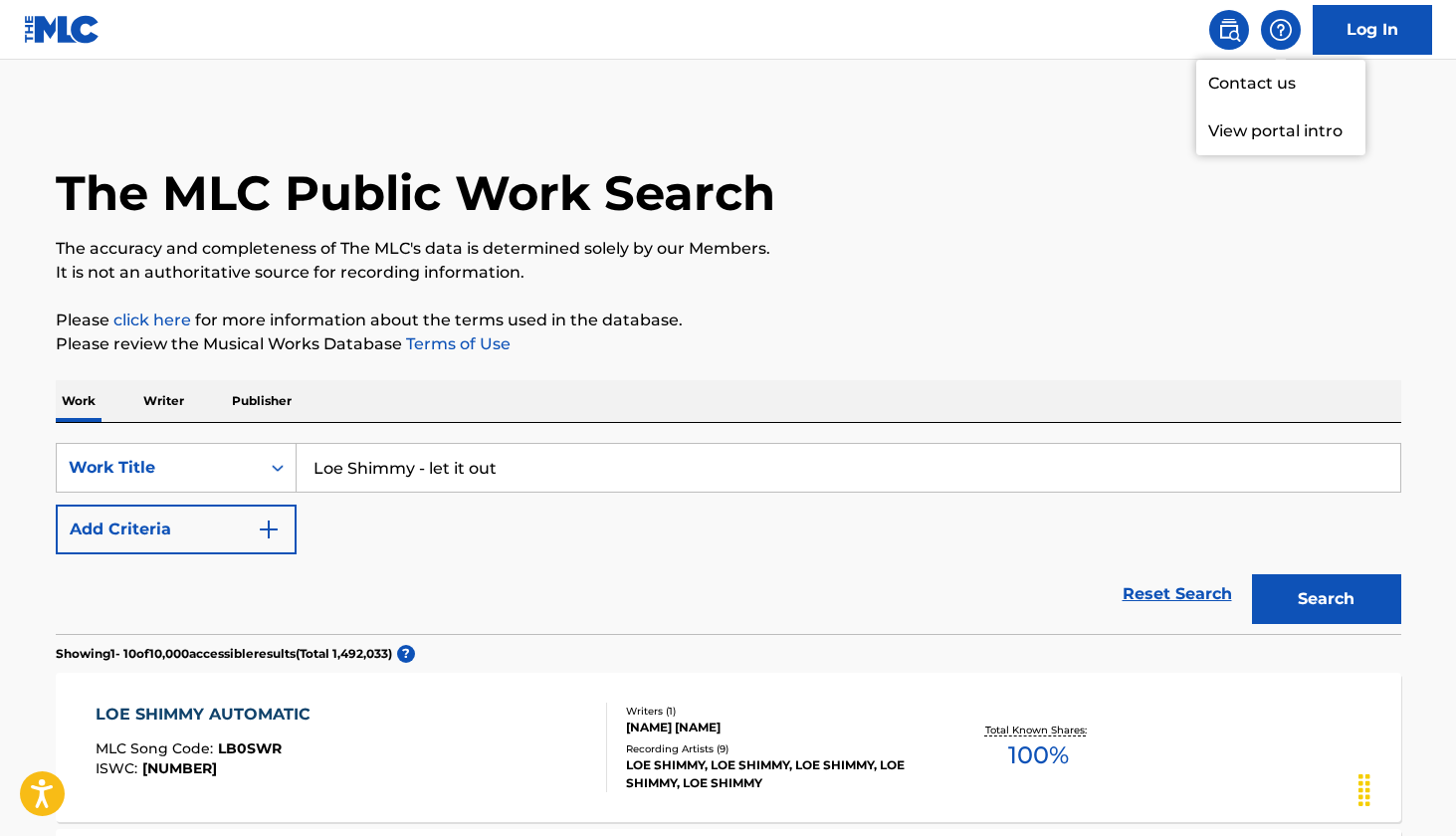 click on "The MLC Public Work Search" at bounding box center [728, 182] 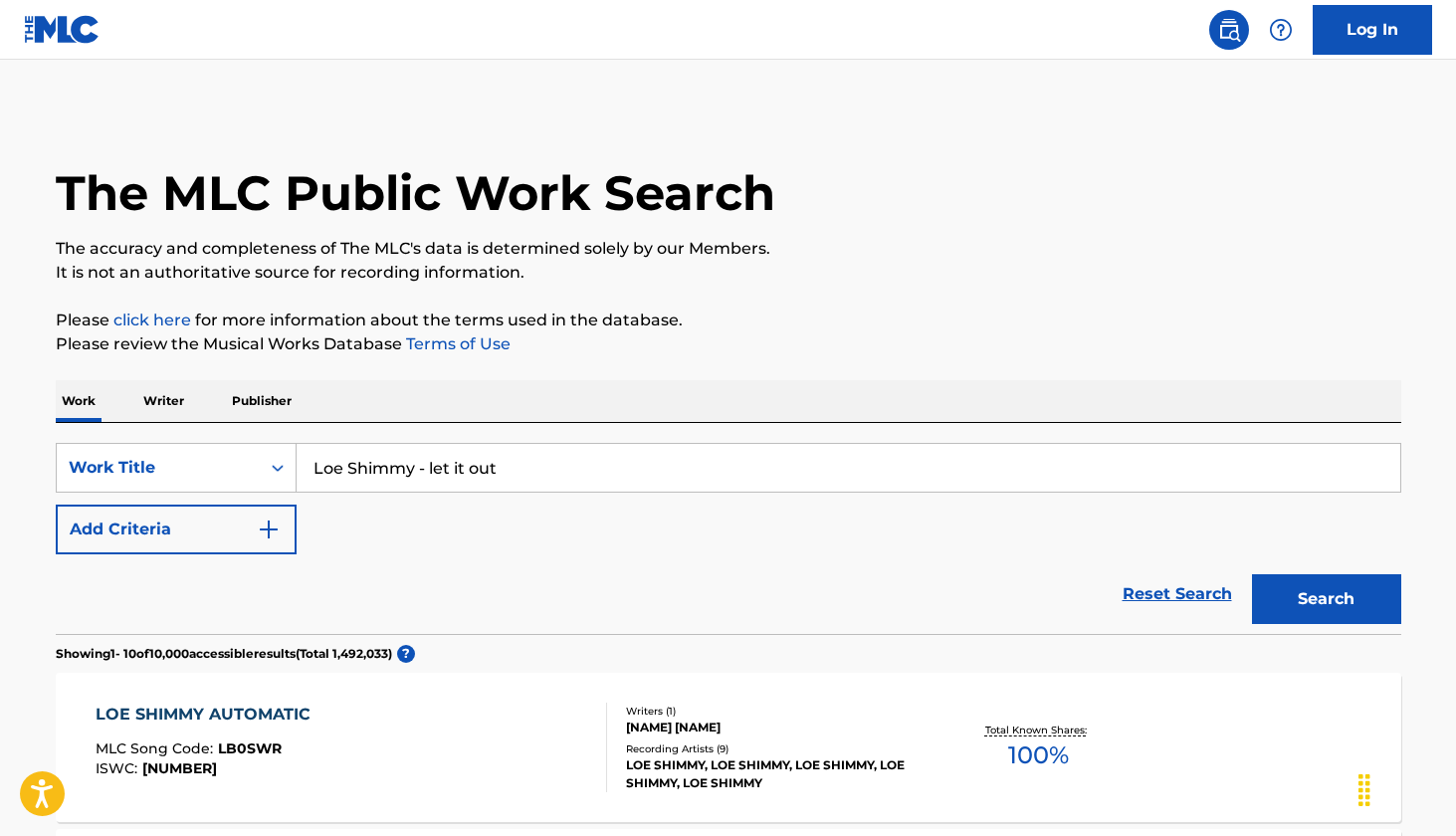 click on "Log In" at bounding box center (1372, 30) 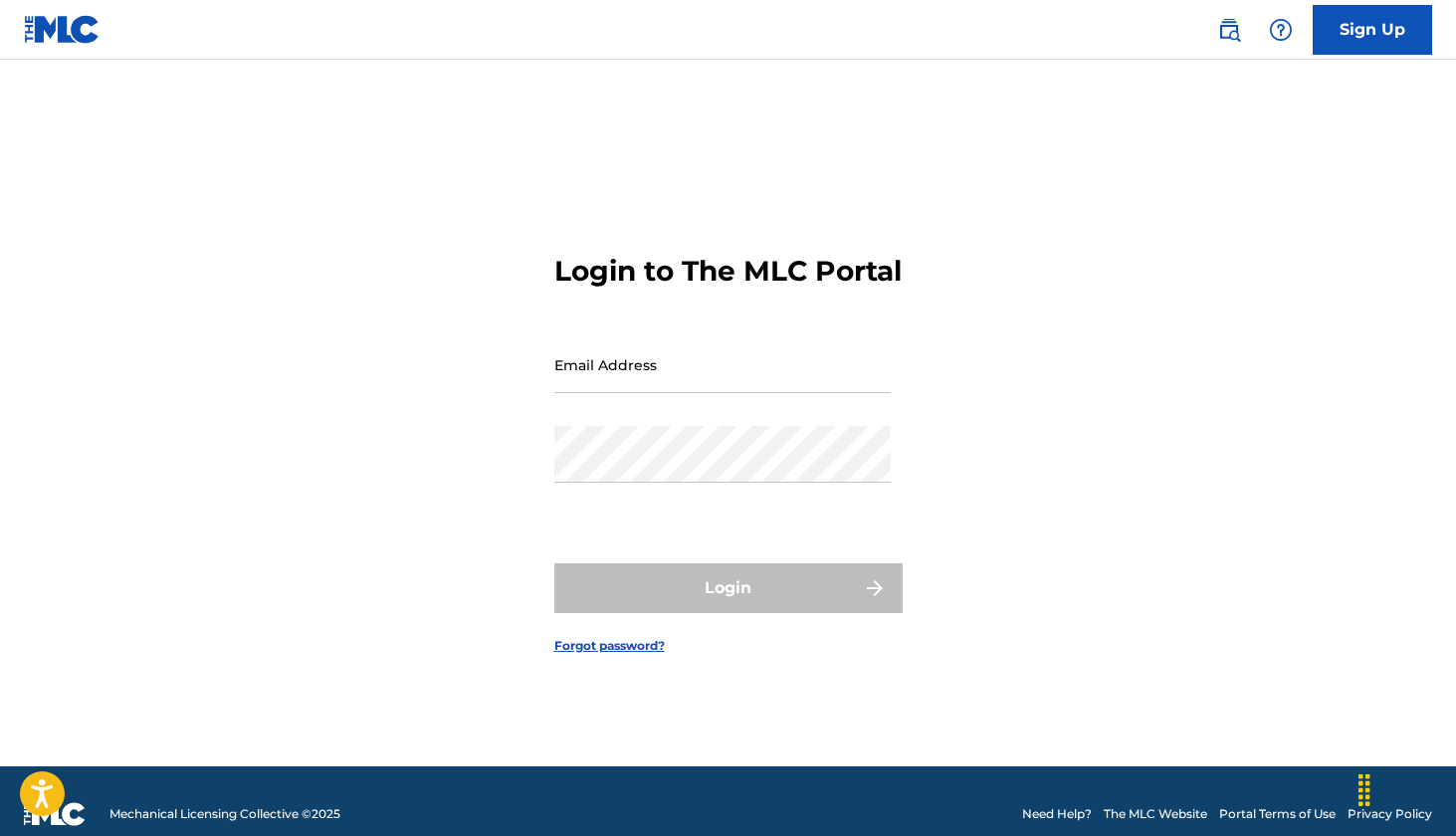 click at bounding box center [62, 29] 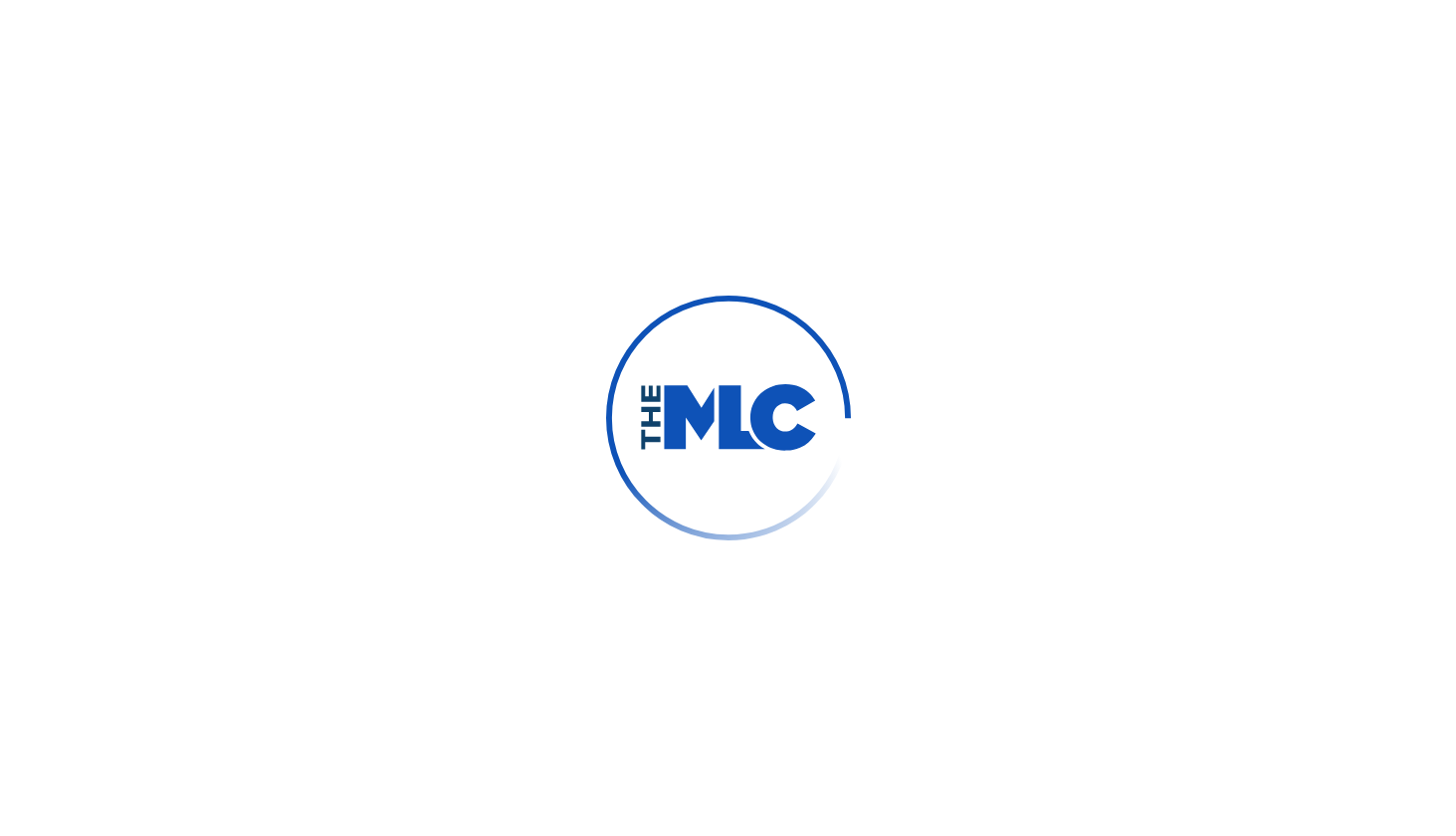 scroll, scrollTop: 0, scrollLeft: 0, axis: both 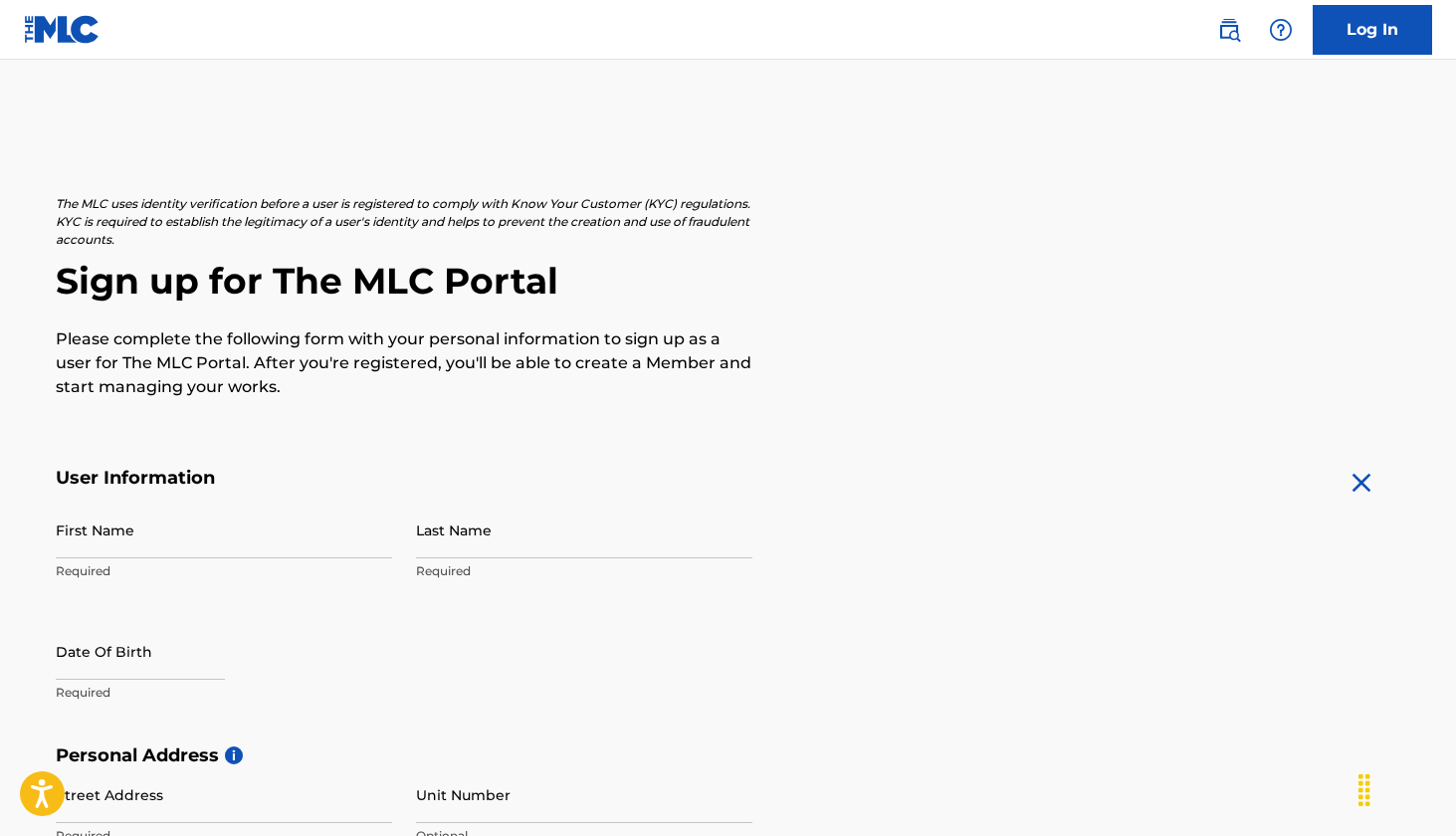 click on "First Name Required" at bounding box center (224, 546) 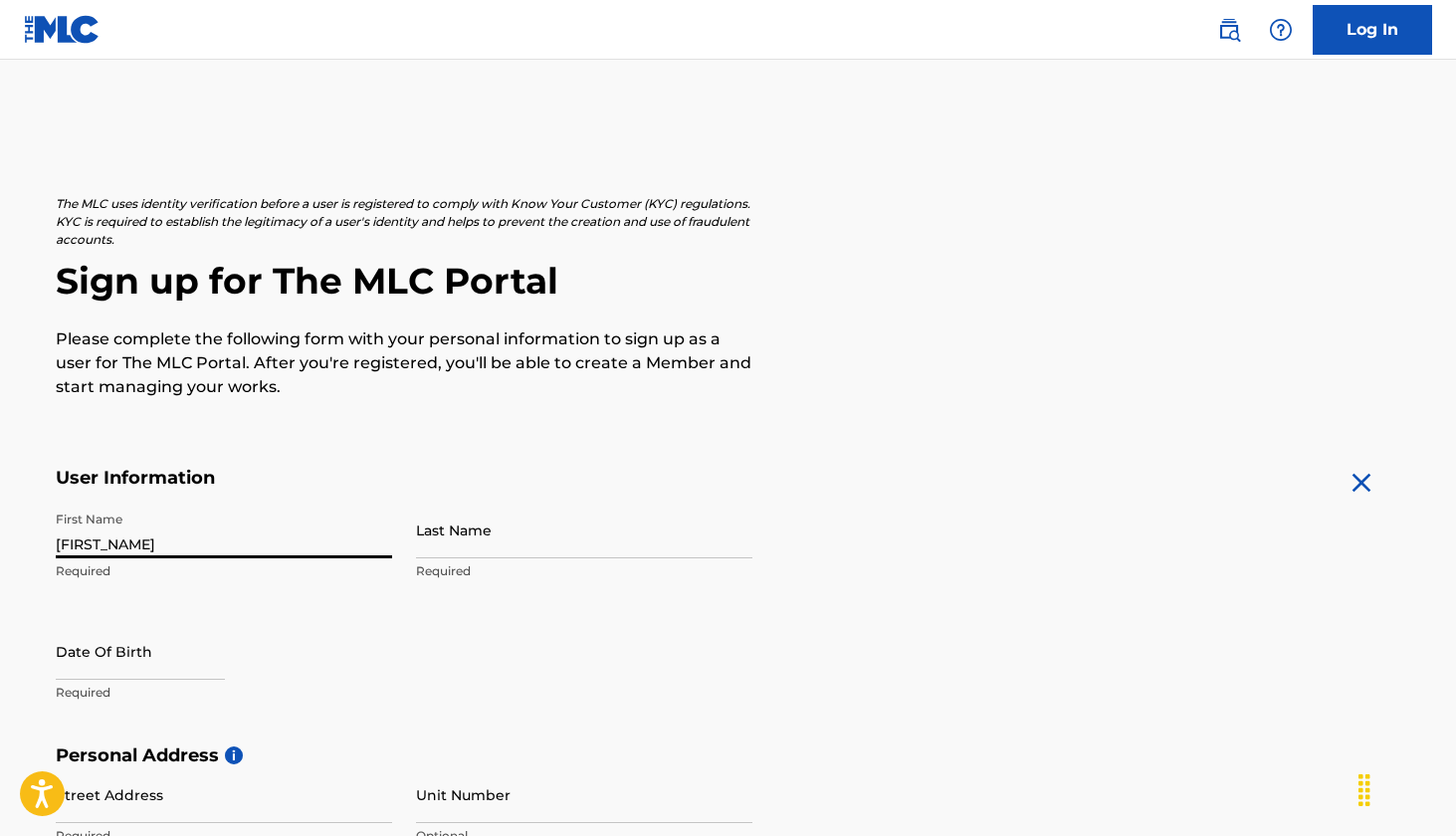 type on "[FIRST_NAME]" 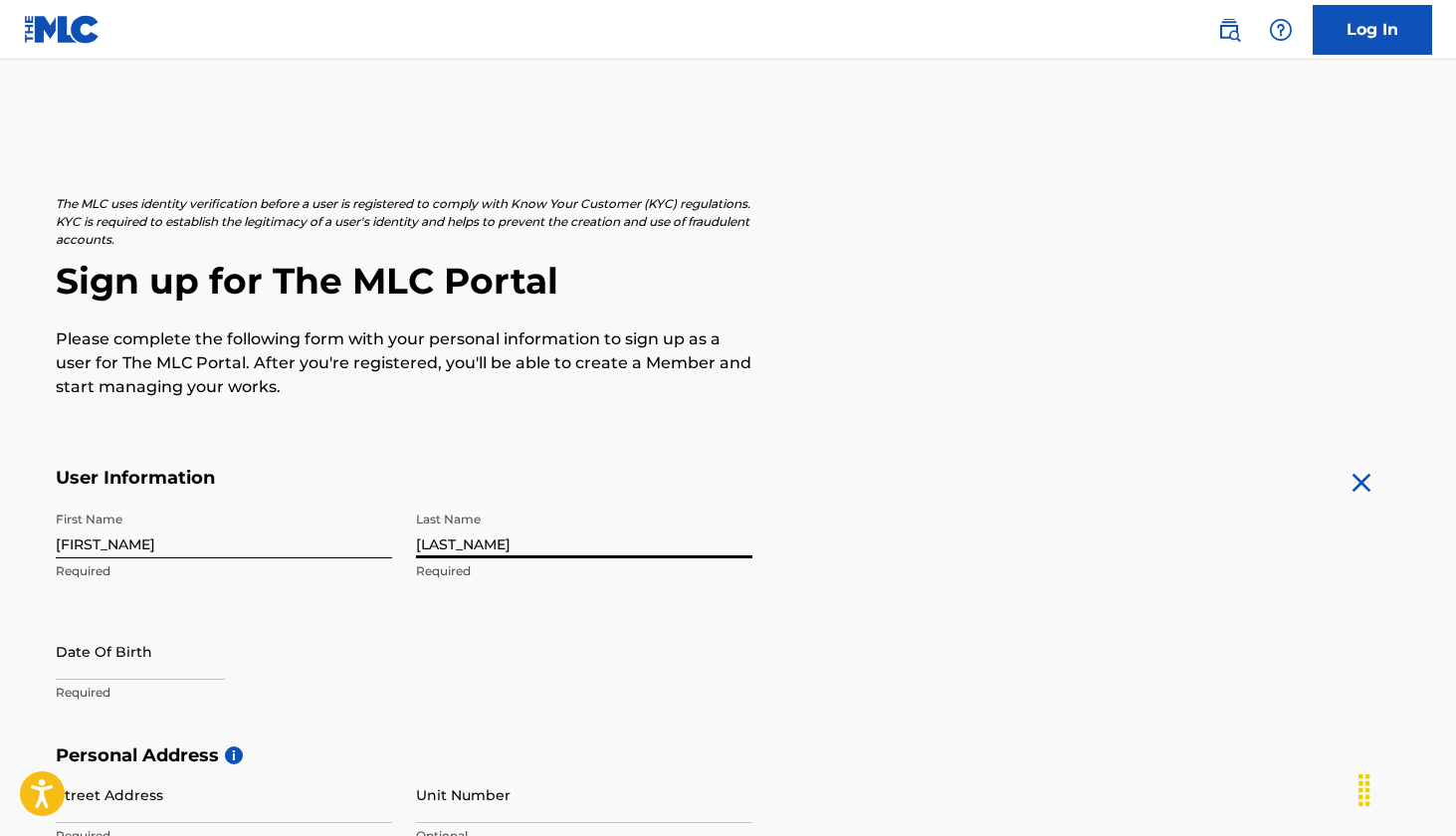 type on "[LAST_NAME]" 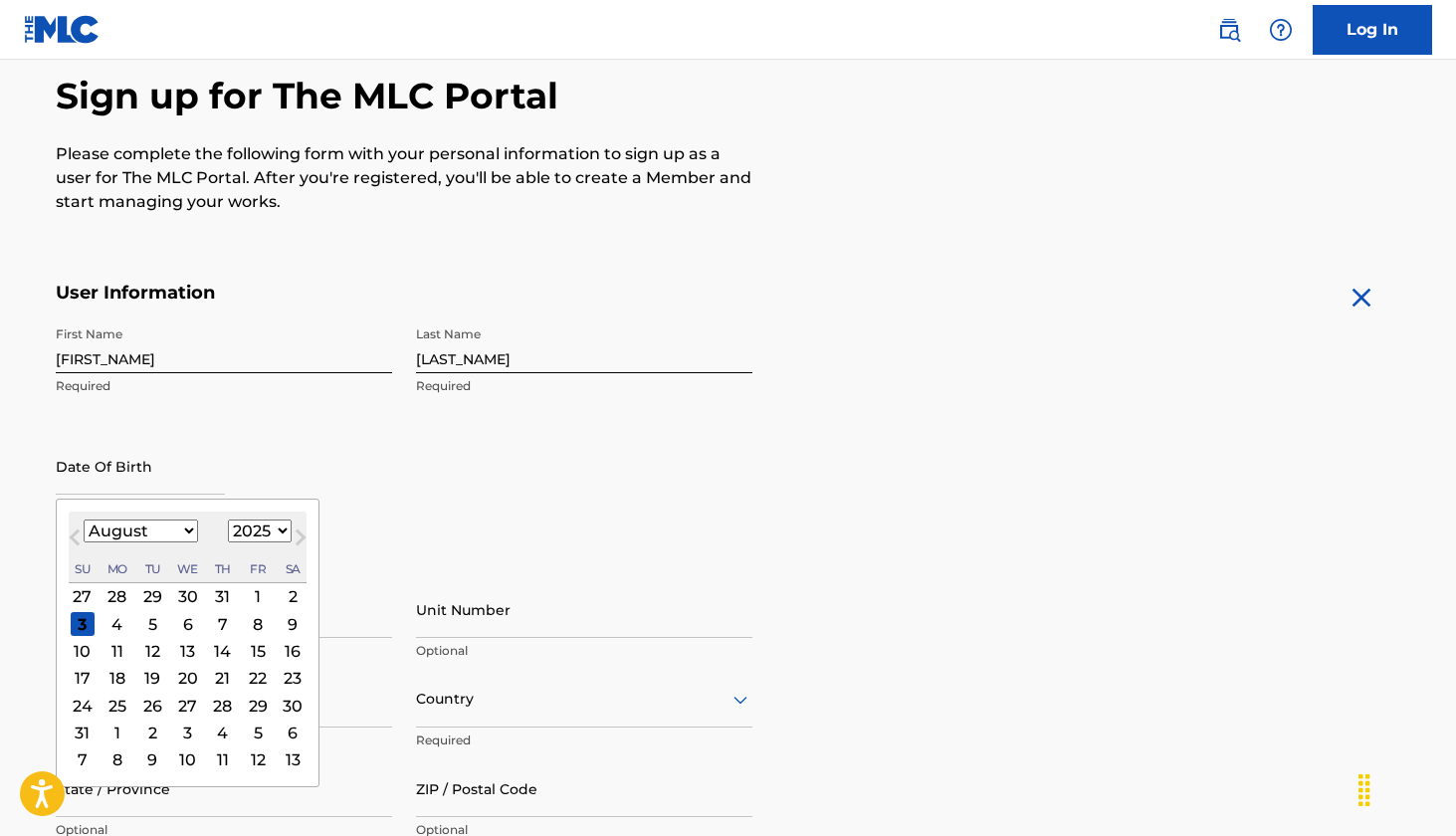 scroll, scrollTop: 199, scrollLeft: 0, axis: vertical 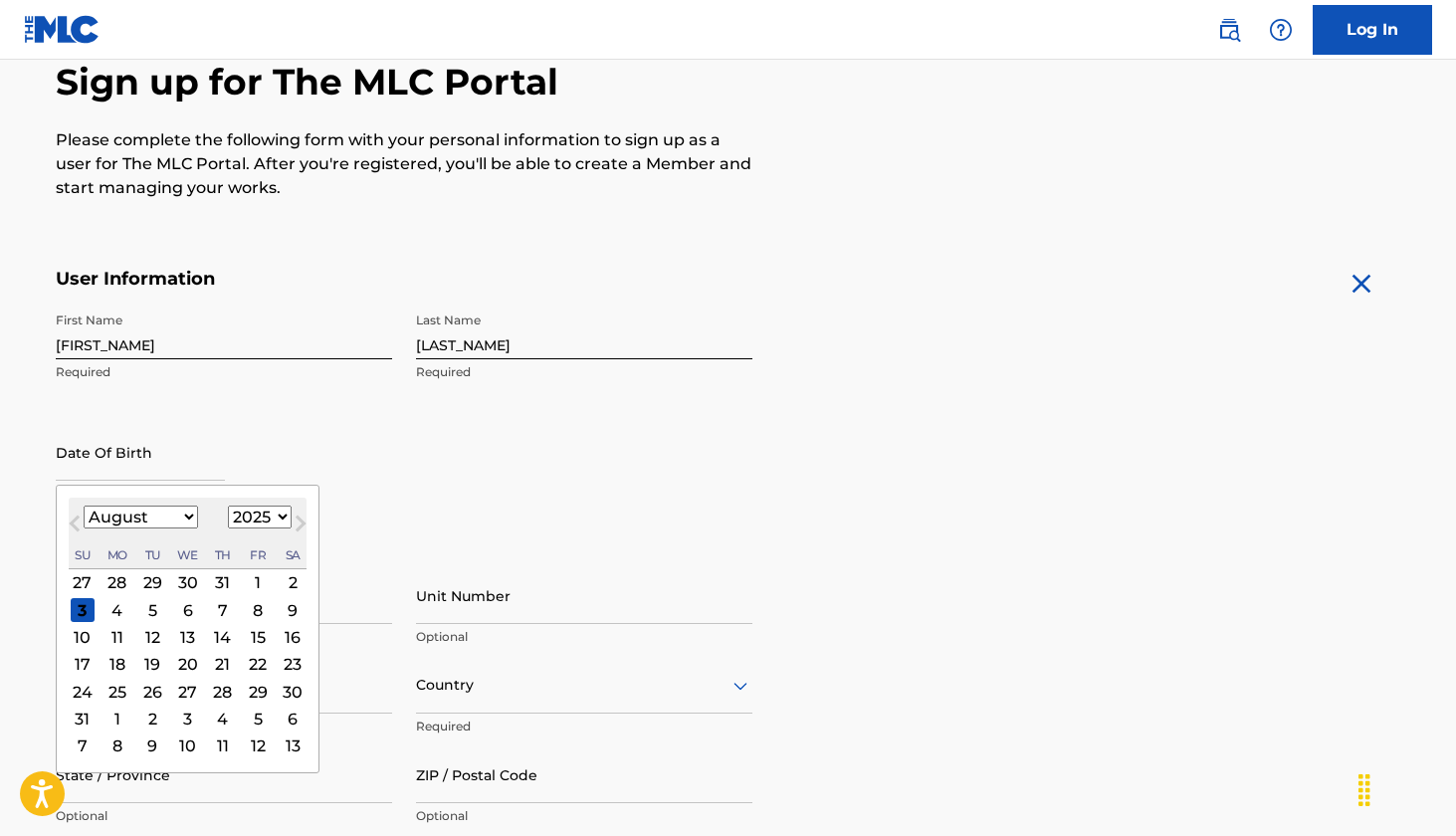 click on "Previous Month" at bounding box center (77, 526) 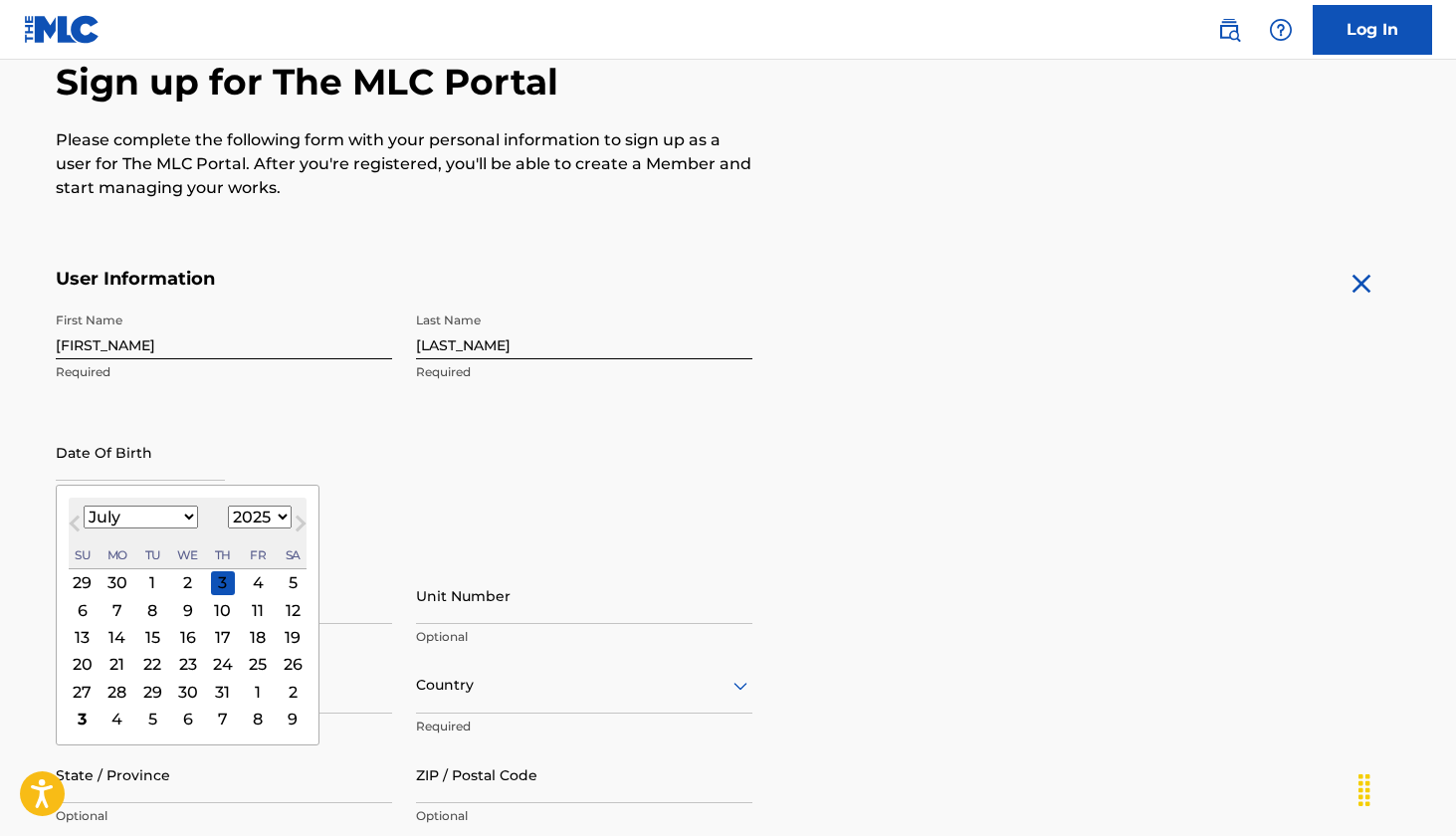 click on "16" at bounding box center [187, 637] 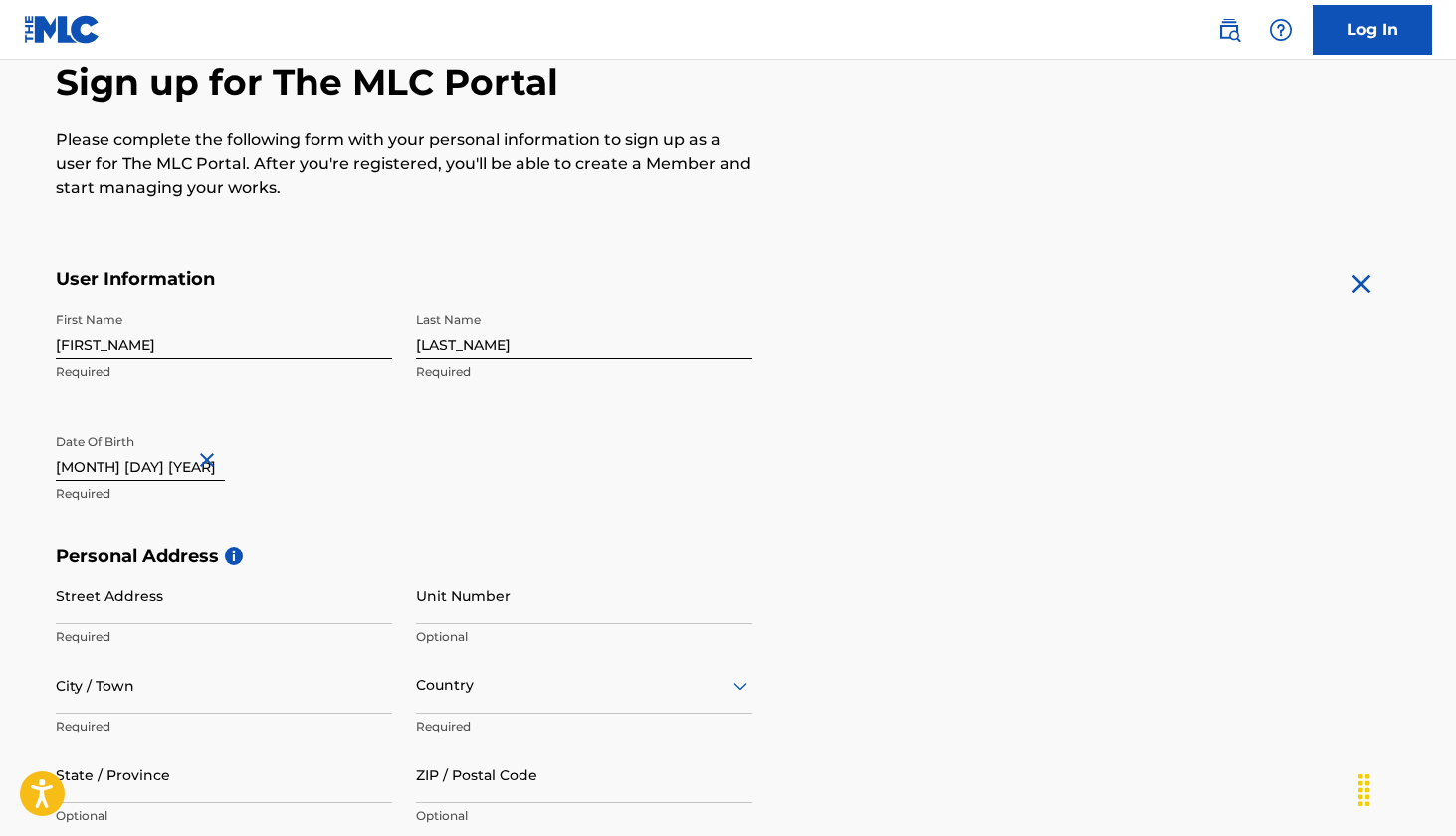 click on "July 16 2025" at bounding box center (140, 452) 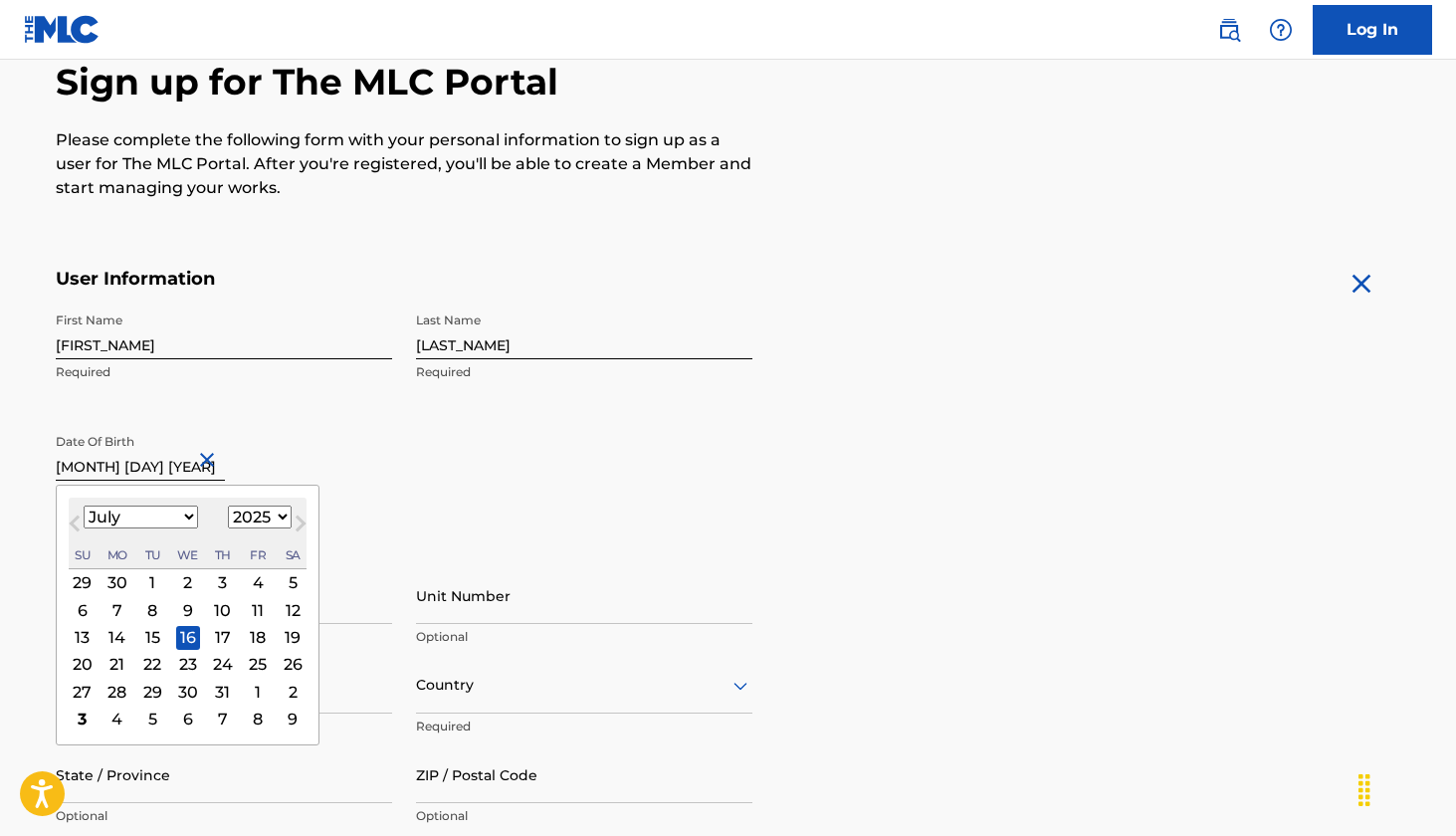 select on "2004" 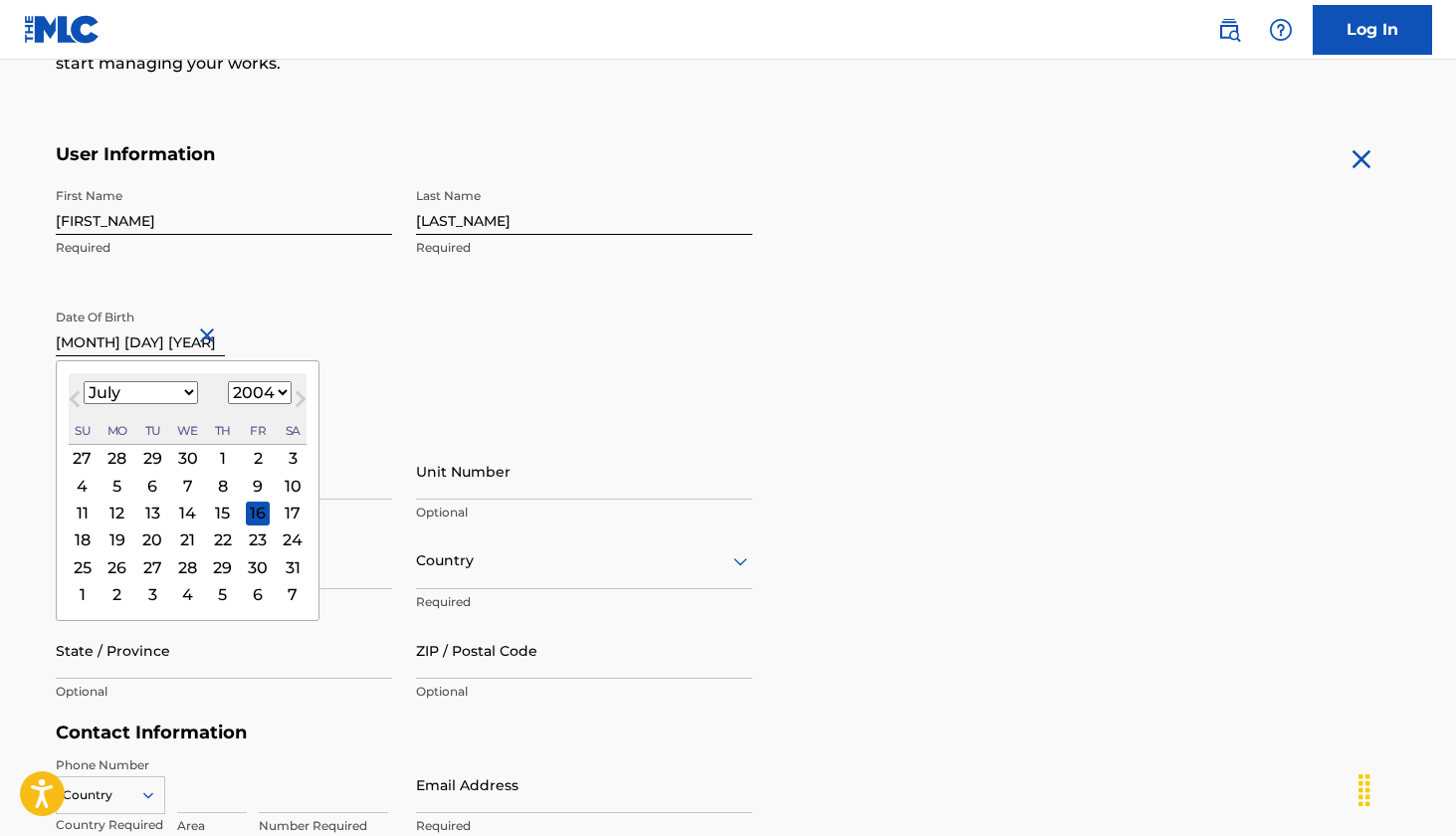 scroll, scrollTop: 339, scrollLeft: 0, axis: vertical 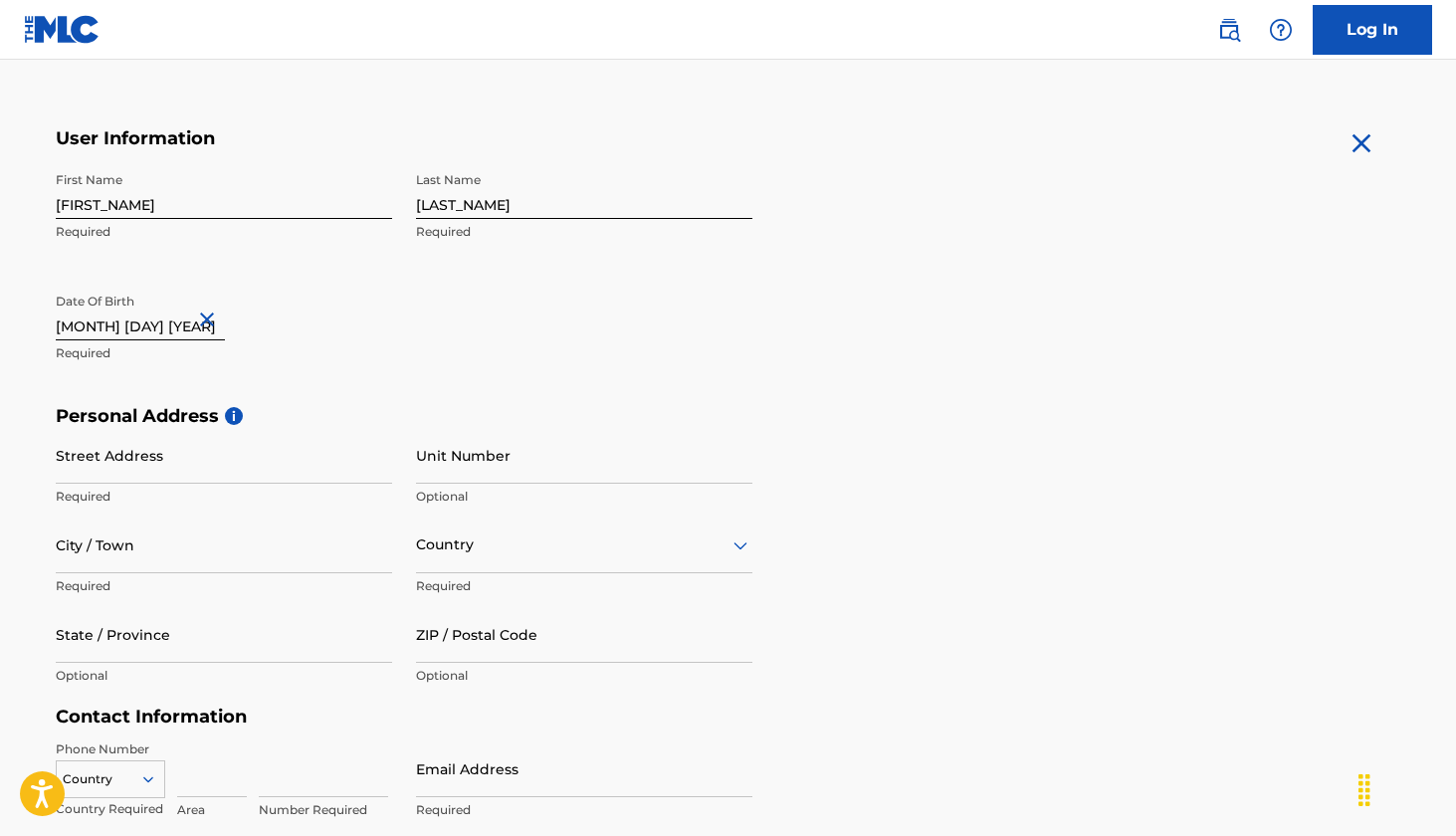 click on "First Name Iakov Required Last Name Agaltsov Required Date Of Birth July 16 2025 Required" at bounding box center [404, 284] 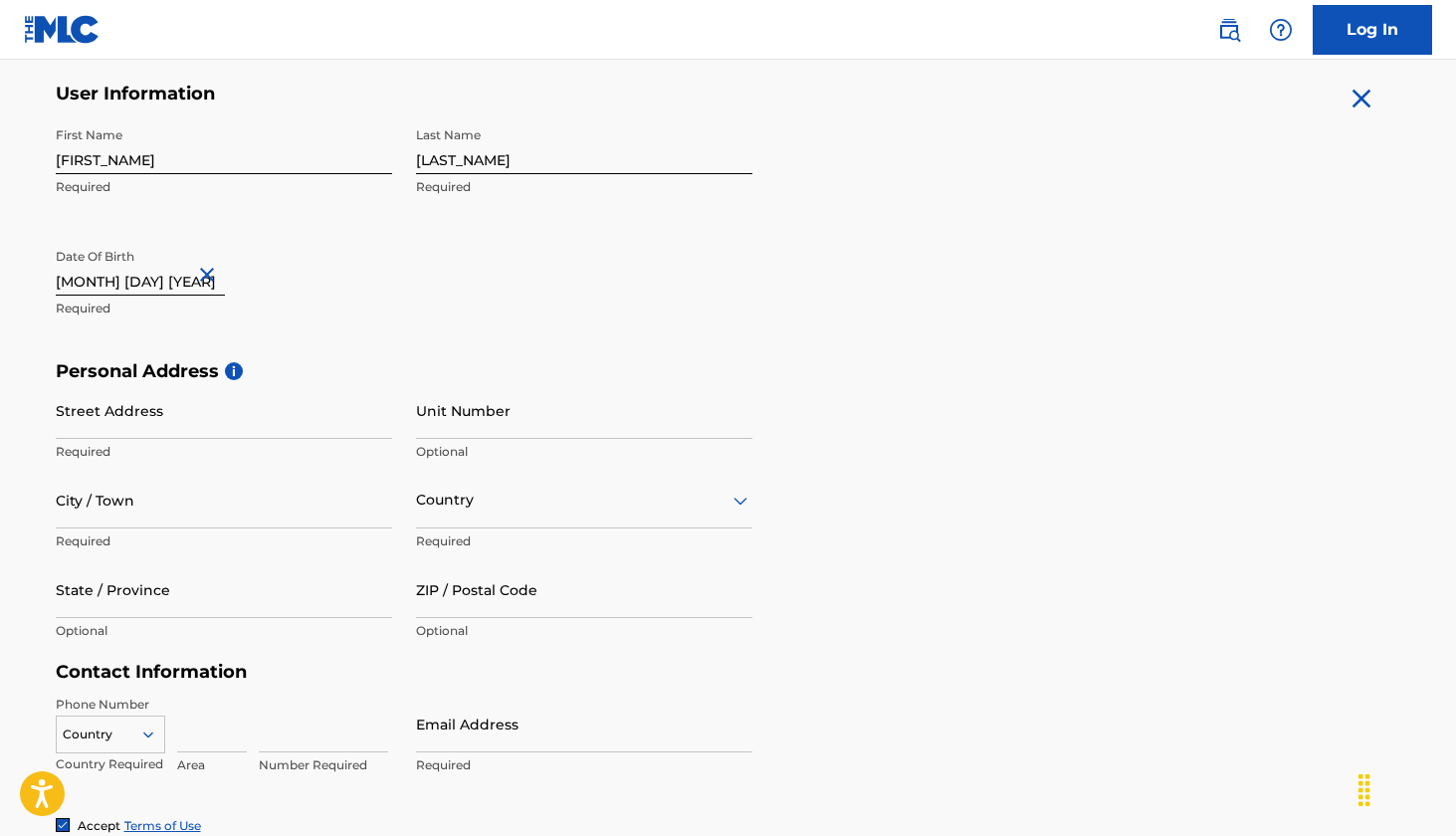 scroll, scrollTop: 391, scrollLeft: 0, axis: vertical 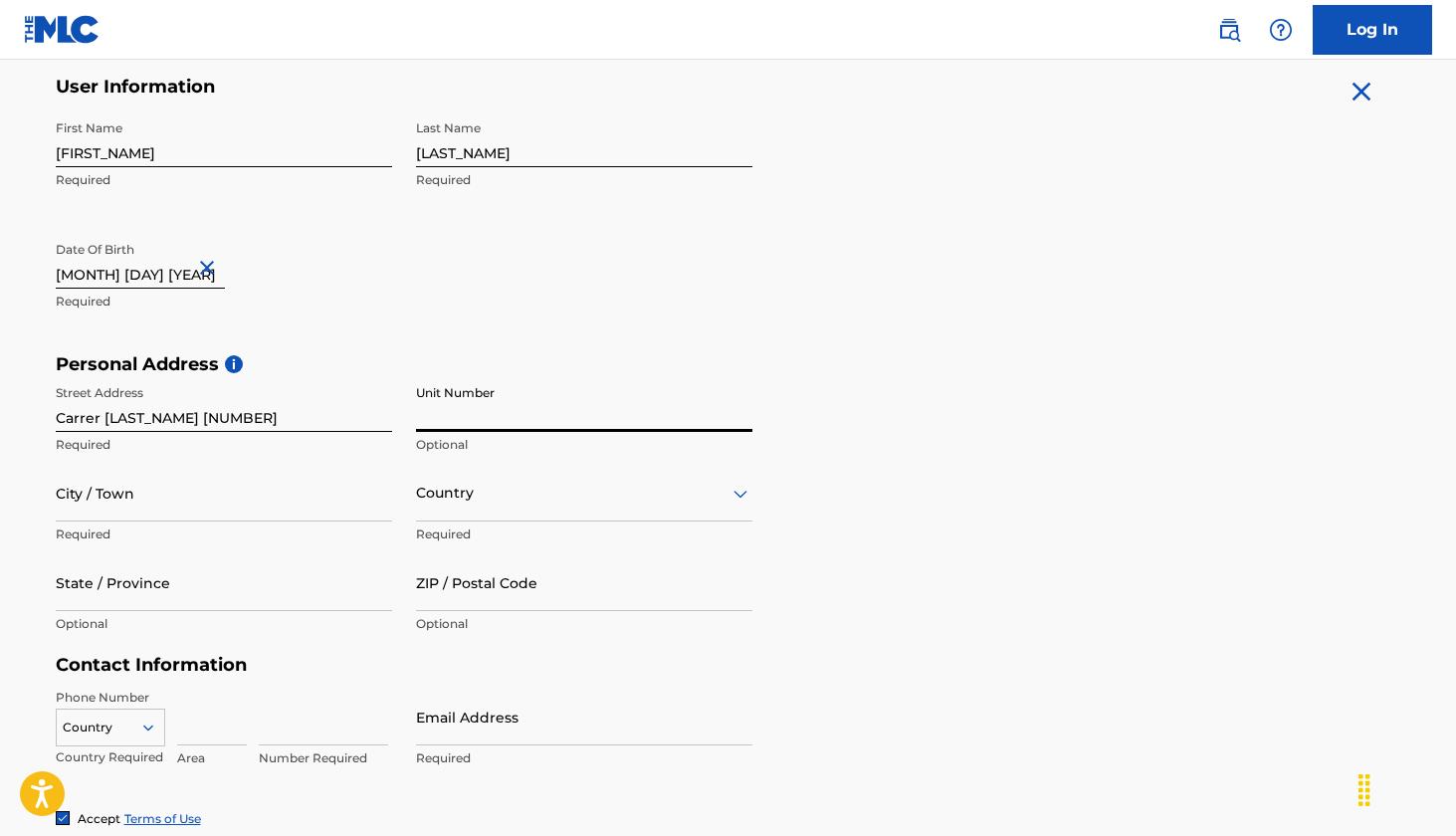 click on "Carrer Narcis Monturiol 4" at bounding box center [224, 403] 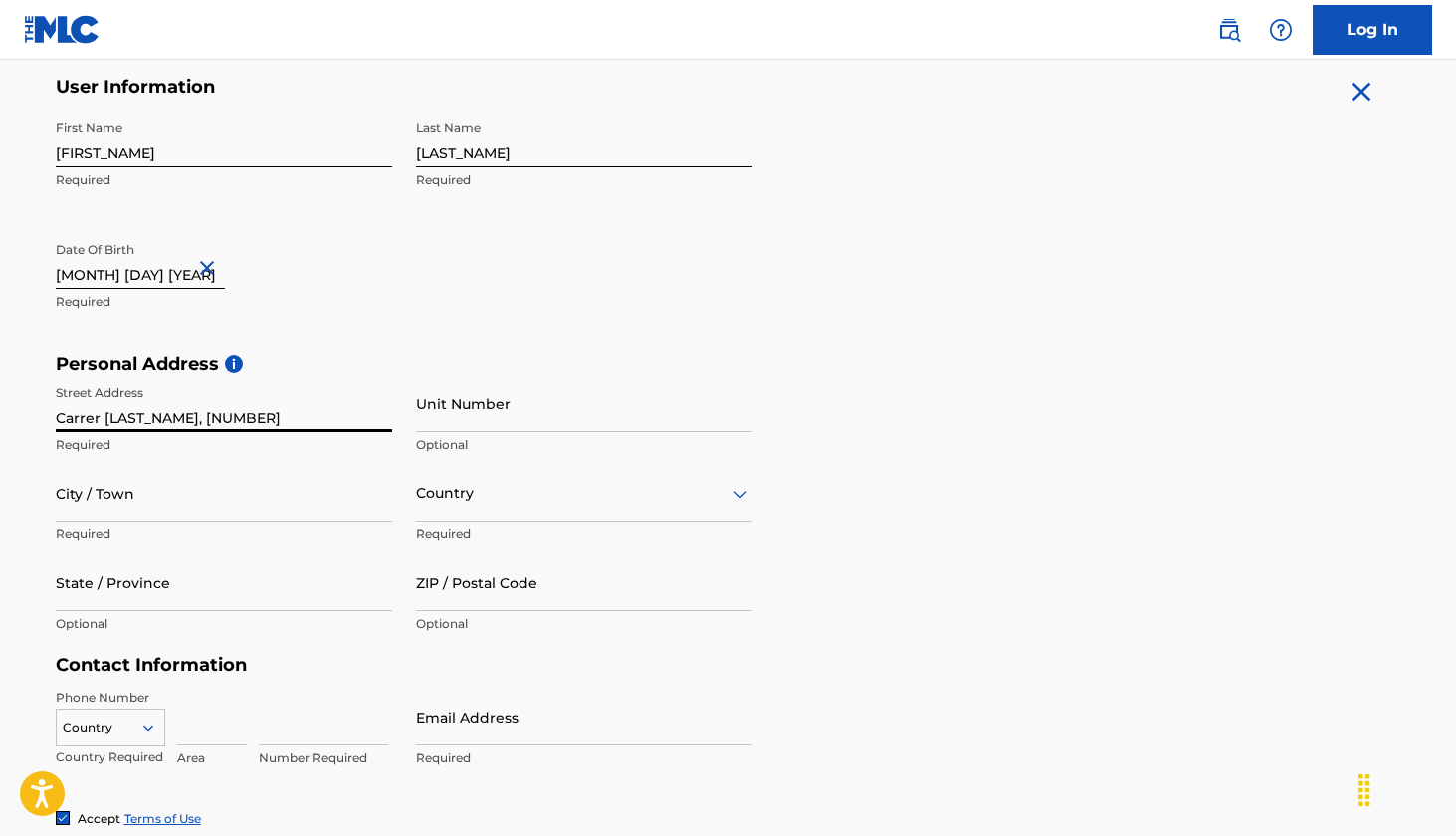type on "Carrer Narcis Monturiol, 4" 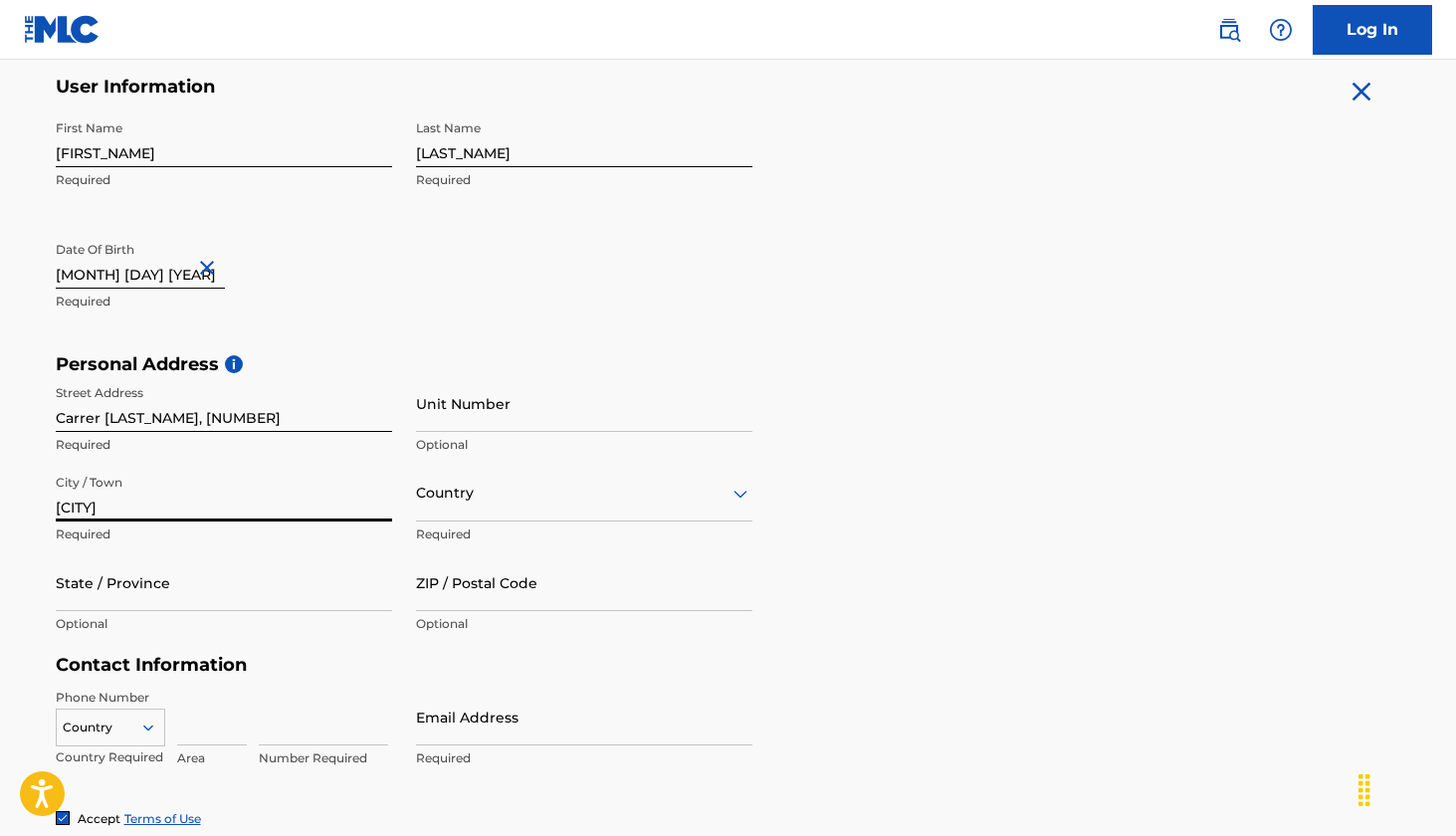 type on "Playa De Aro" 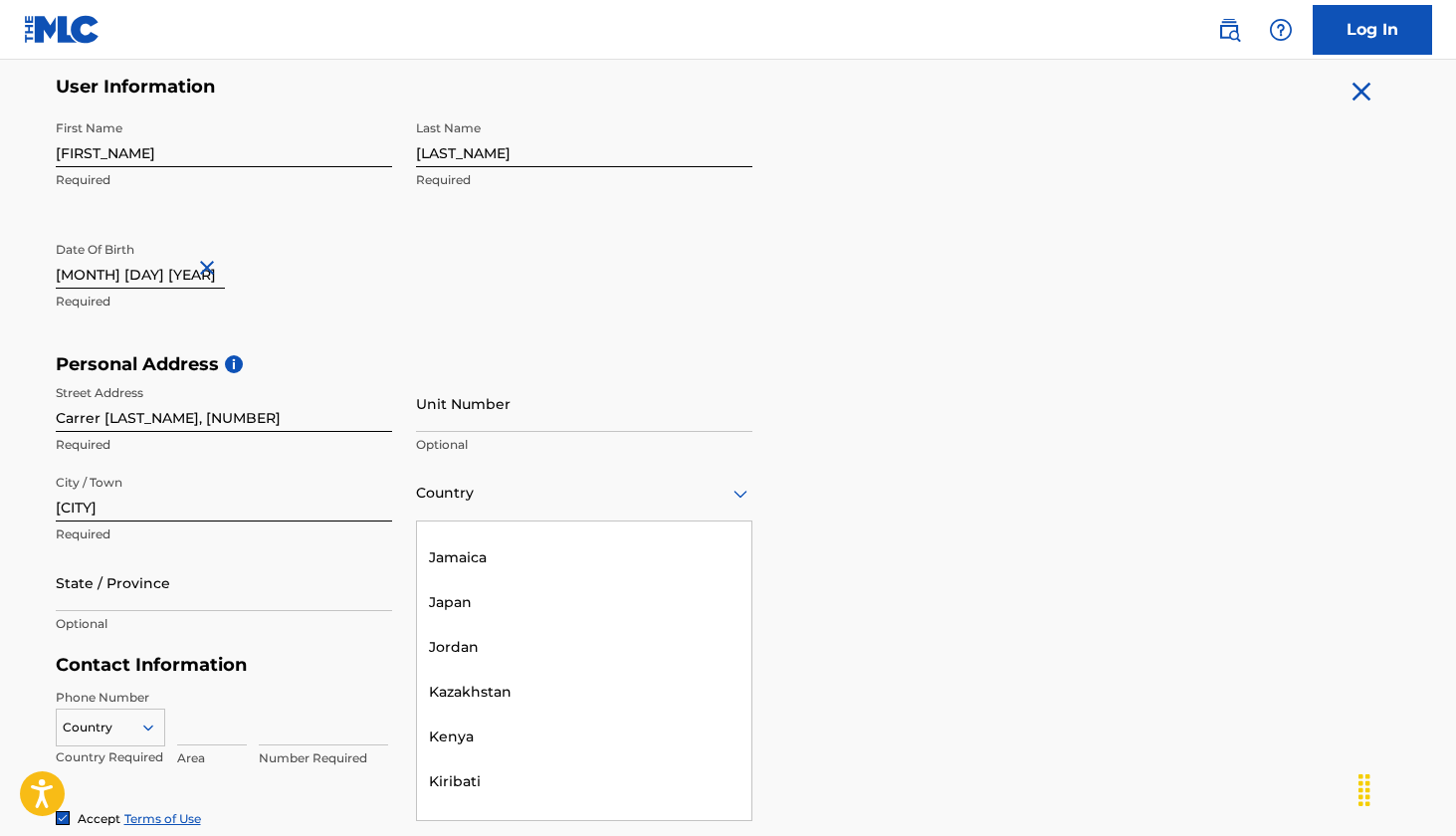 type on "s" 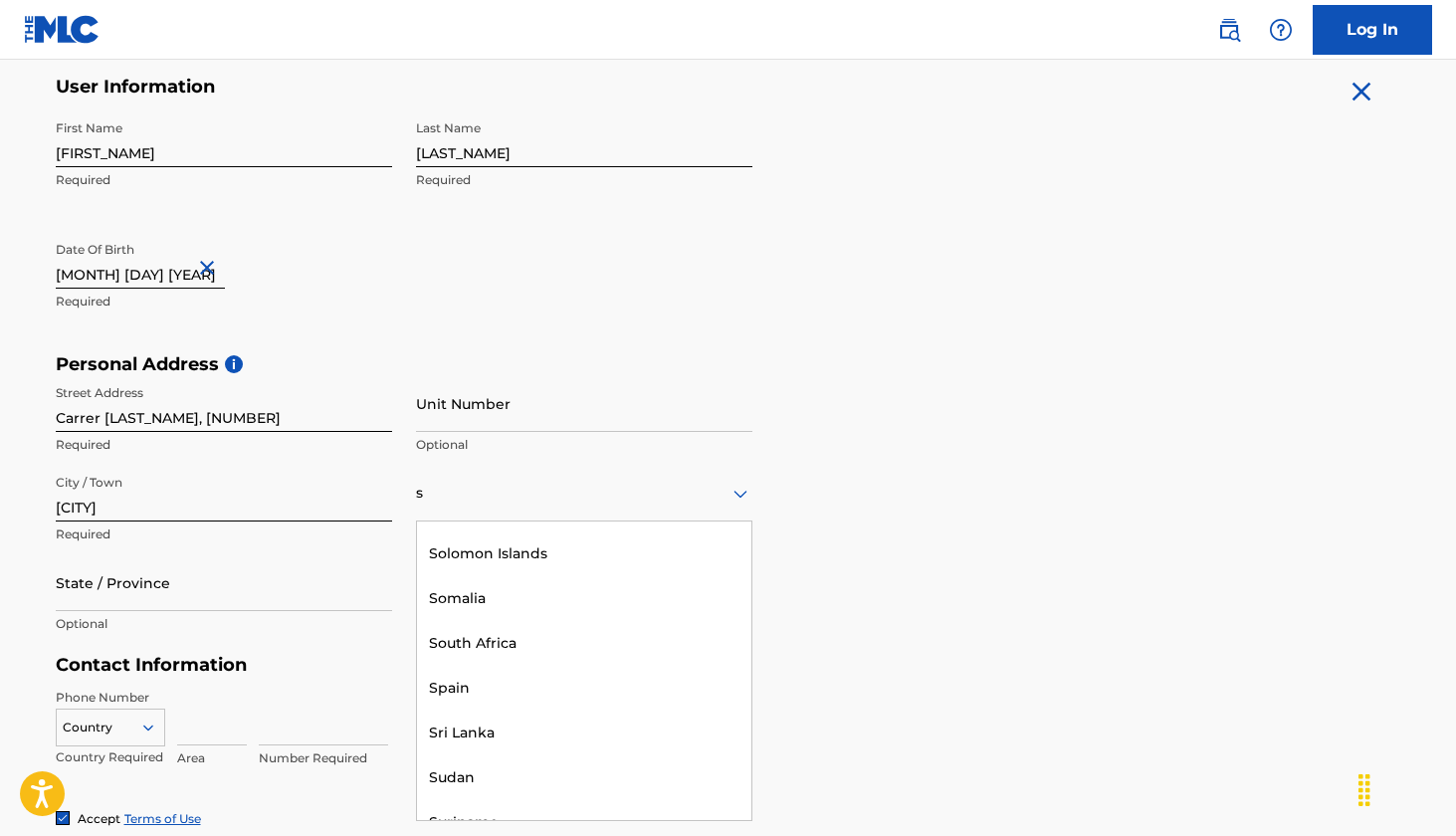 scroll, scrollTop: 2876, scrollLeft: 0, axis: vertical 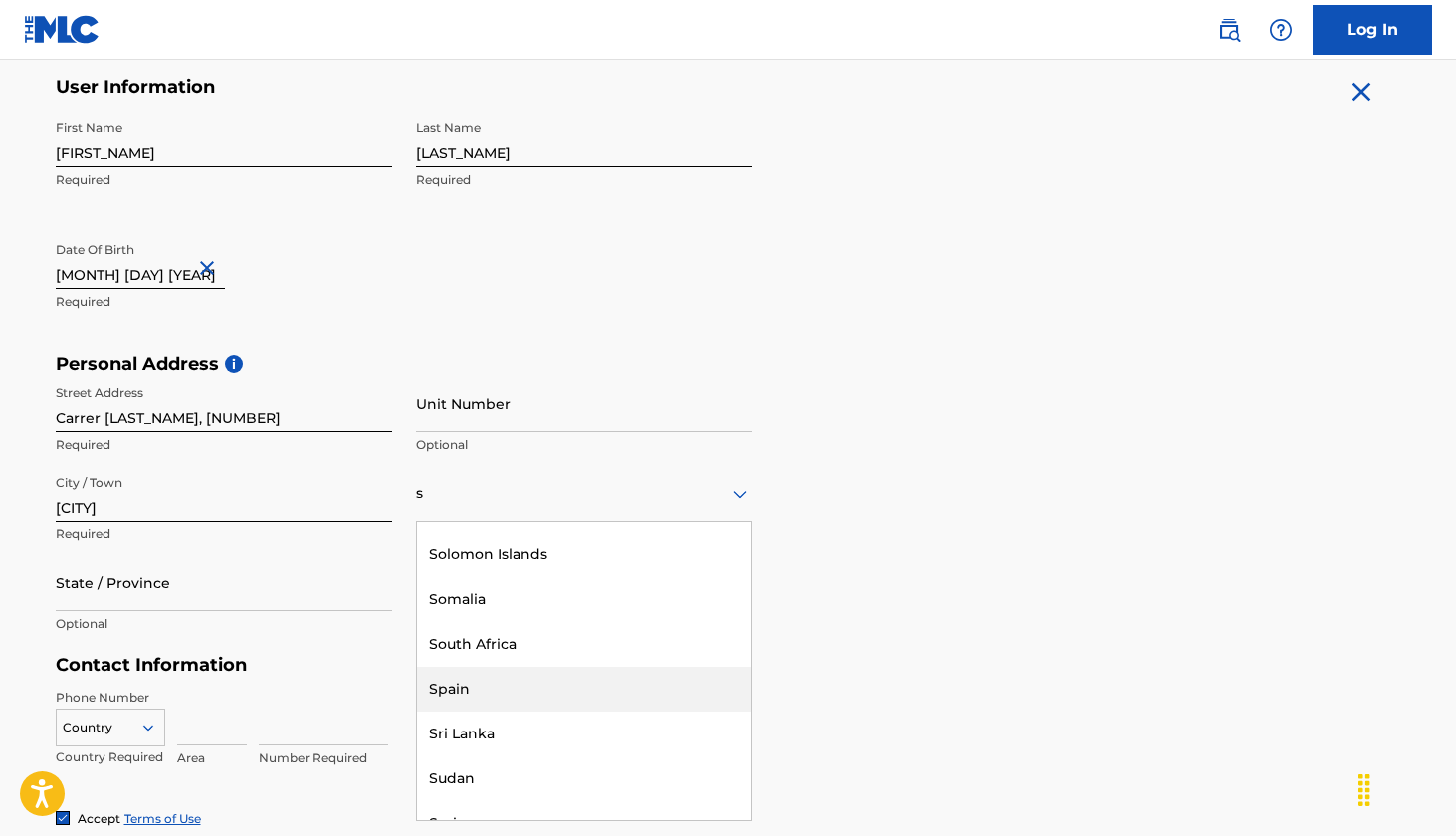click on "Spain" at bounding box center [584, 689] 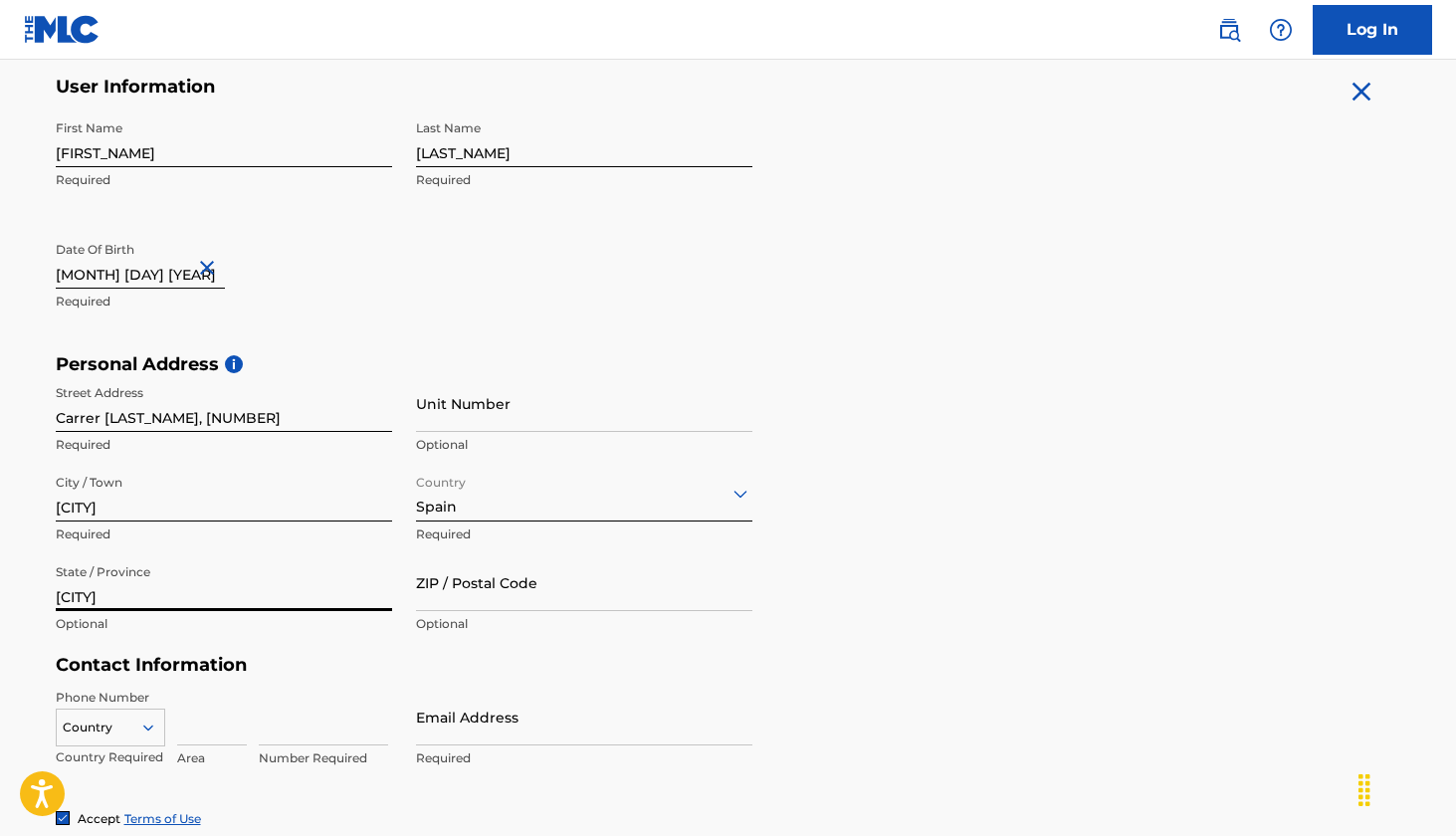 type on "Girona" 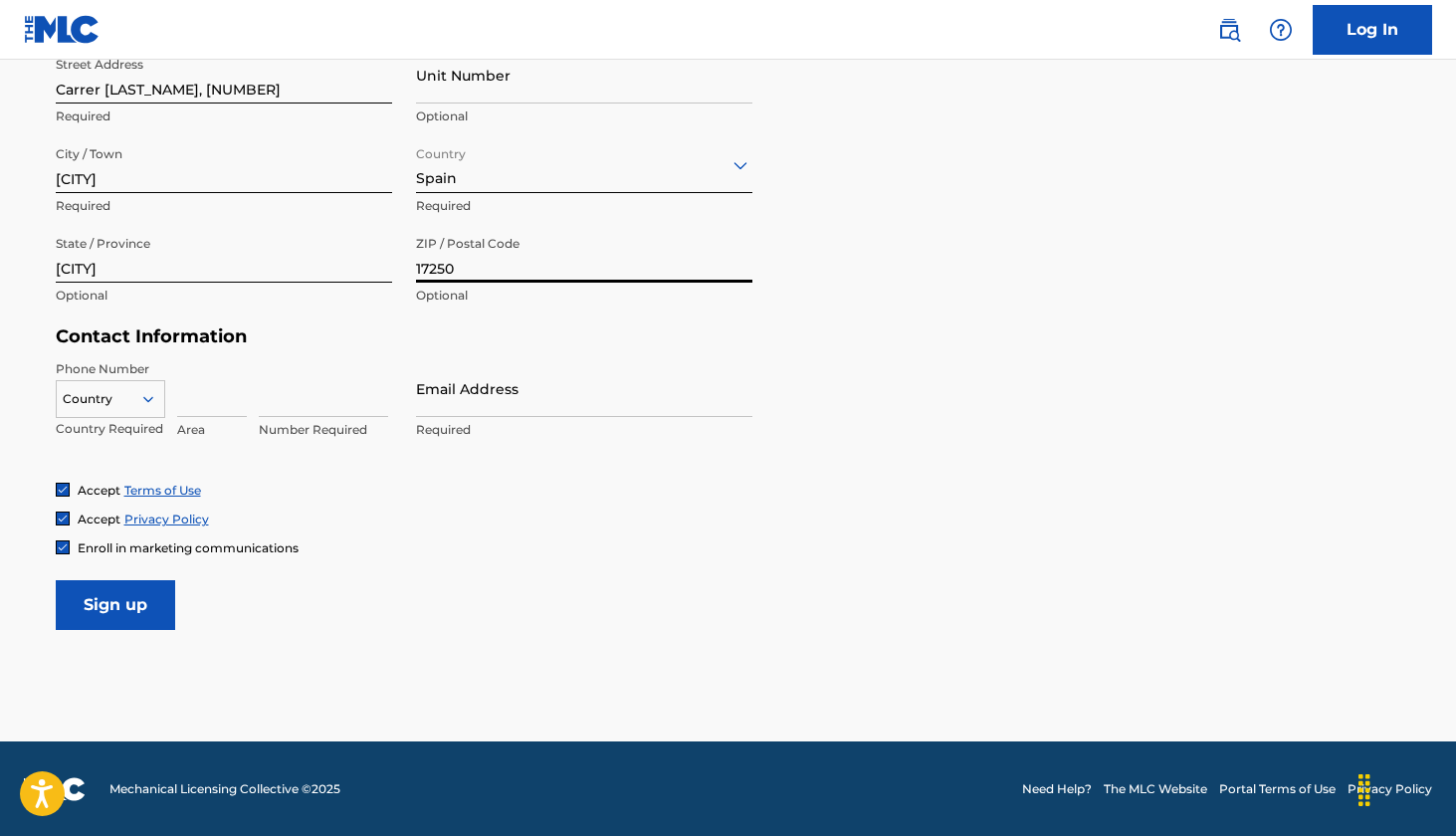 scroll, scrollTop: 719, scrollLeft: 0, axis: vertical 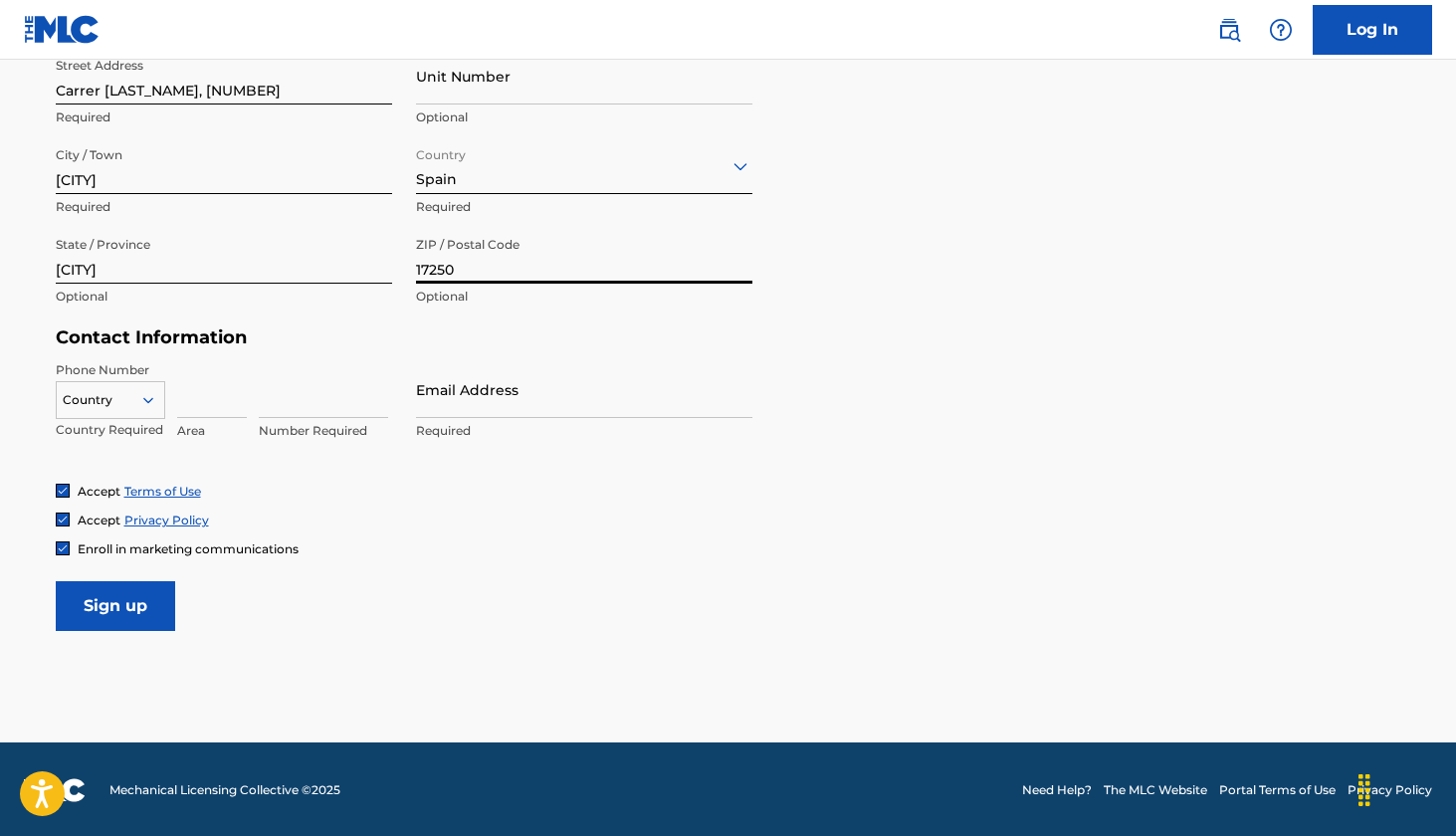 type on "17250" 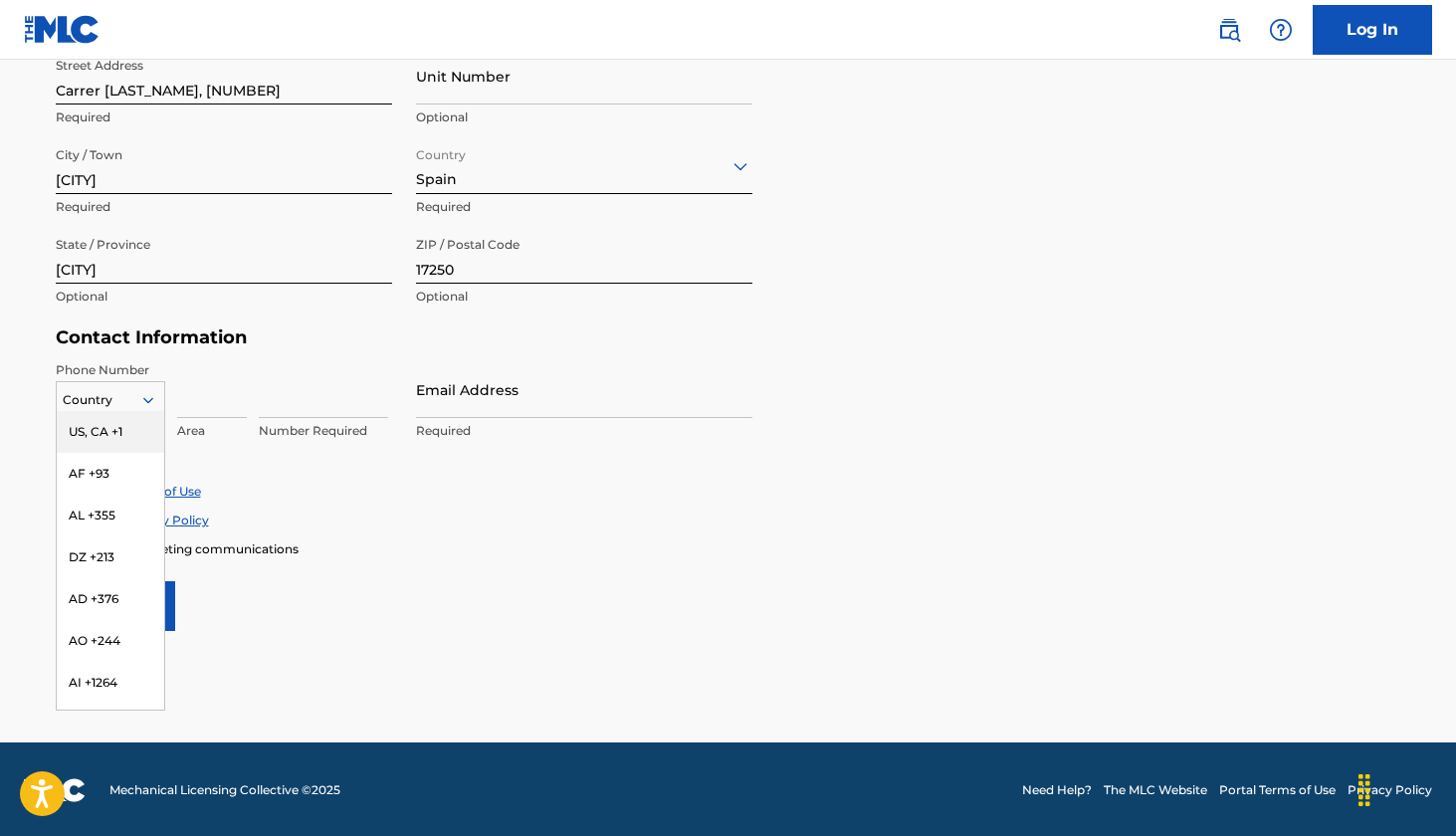 click at bounding box center [110, 400] 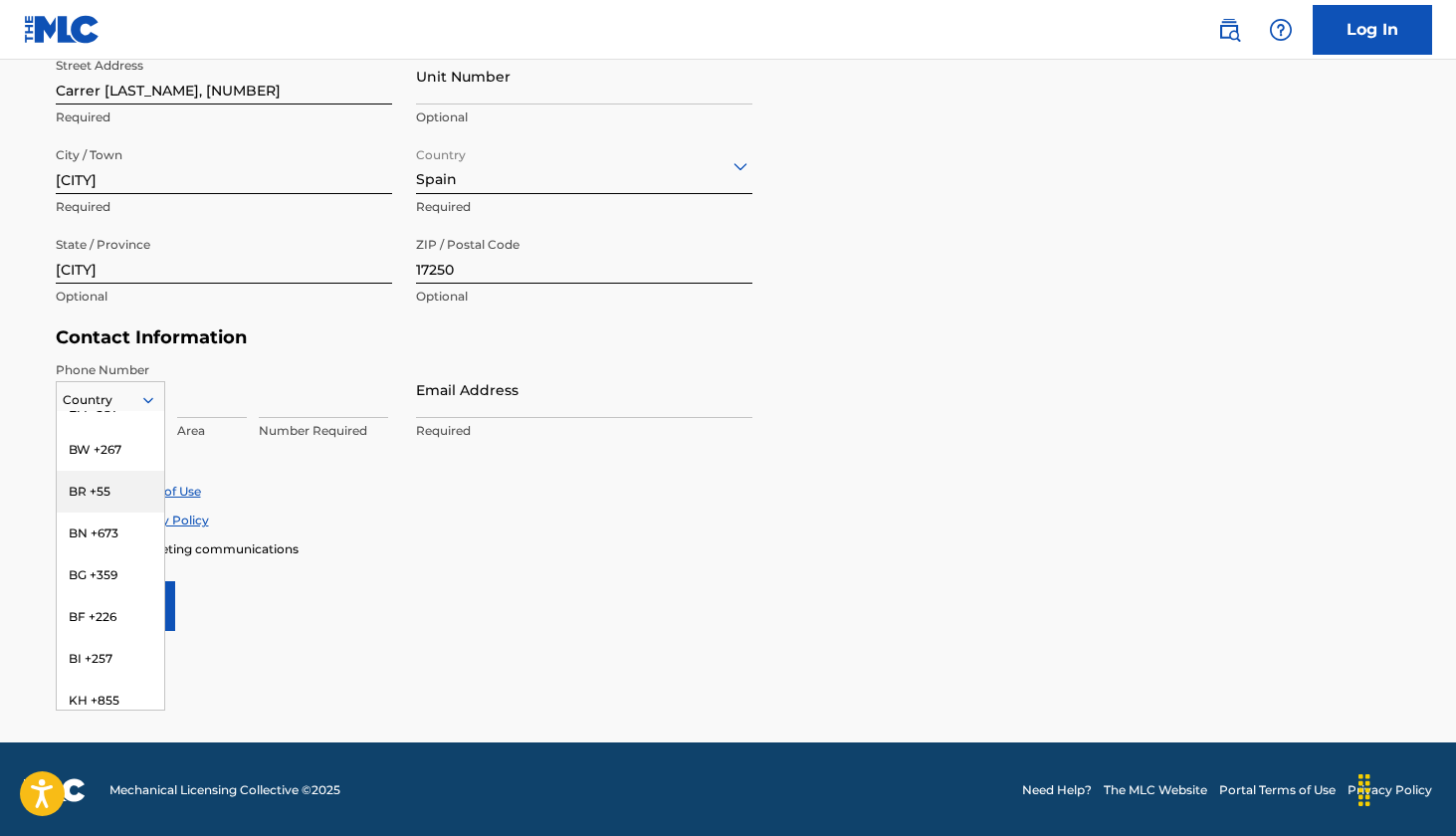 scroll, scrollTop: 1070, scrollLeft: 0, axis: vertical 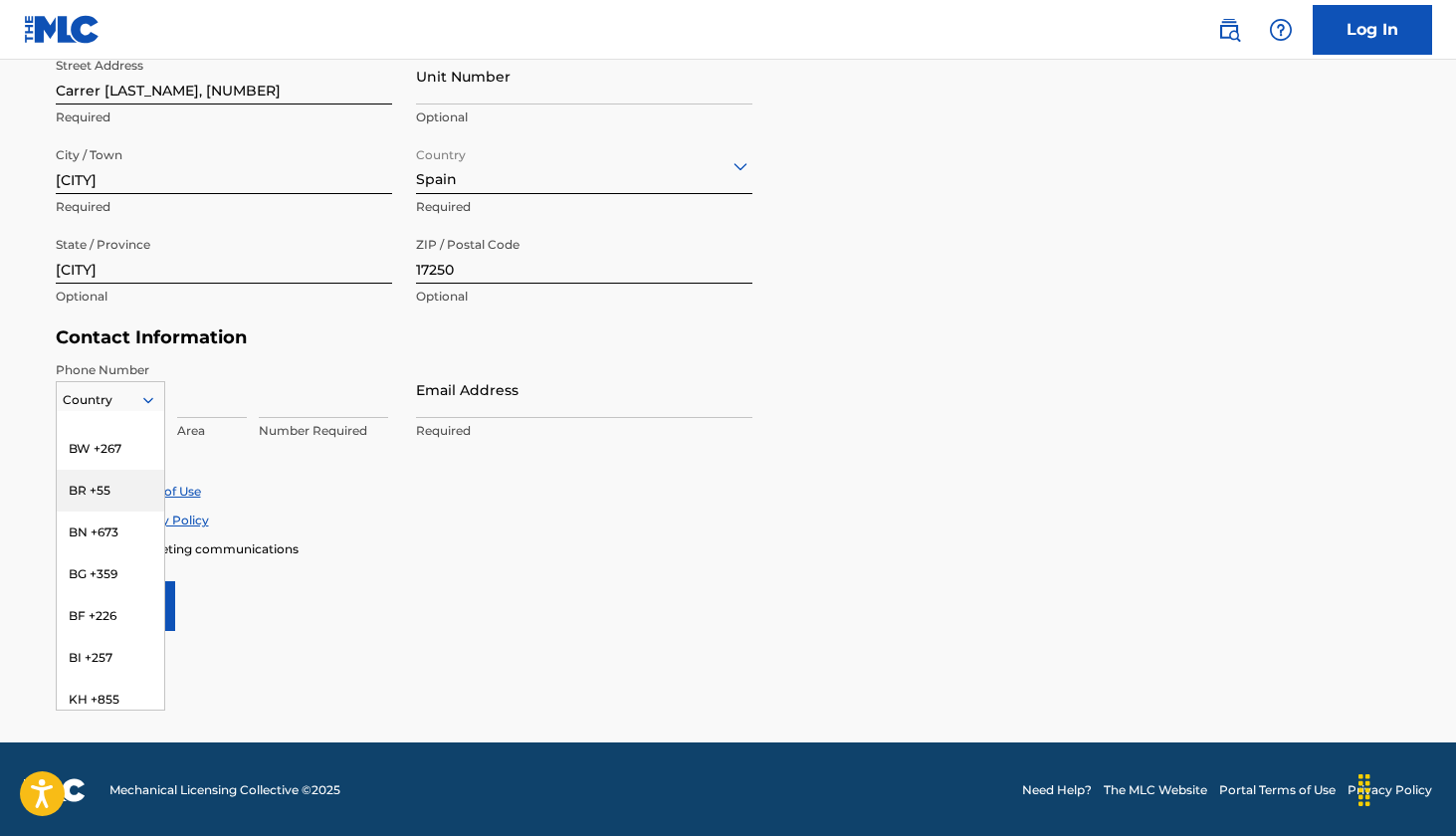 click on "BR +55, 28 of 216. 216 results available. Use Up and Down to choose options, press Enter to select the currently focused option, press Escape to exit the menu, press Tab to select the option and exit the menu. Country US, CA +1 AF +93 AL +355 DZ +213 AD +376 AO +244 AI +1264 AG +1268 AR +54 AM +374 AW +297 AU +61 AT +43 AZ +994 BS +1242 BH +973 BD +880 BB +1246 BY +375 BE +32 BZ +501 BJ +229 BM +1441 BT +975 BO +591 BA +387 BW +267 BR +55 BN +673 BG +359 BF +226 BI +257 KH +855 CM +237 CV +238 KY +1345 CF +236 TD +235 CL +56 CN +86 CO +57 KM +269 CG, CD +242 CK +682 CR +506 CI +225 HR +385 CU +53 CY +357 CZ +420 DK +45 DJ +253 DM +1767 DO +1809 EC +593 EG +20 SV +503 GQ +240 ER +291 EE +372 ET +251 FK +500 FO +298 FJ +679 FI +358 FR +33 GF +594 PF +689 GA +241 GM +220 GE +995 DE +49 GH +233 GI +350 GR +30 GL +299 GD +1473 GP +590 GT +502 GN +224 GW +245 GY +592 HT +509 VA, IT +39 HN +504 HK +852 HU +36 IS +354 IN +91 ID +62 IR +98 IQ +964 IE +353 IL +972 JM +1876 JP +81 JO +962 KZ +7 KE +254 KI +686 KP +850" at bounding box center [224, 406] 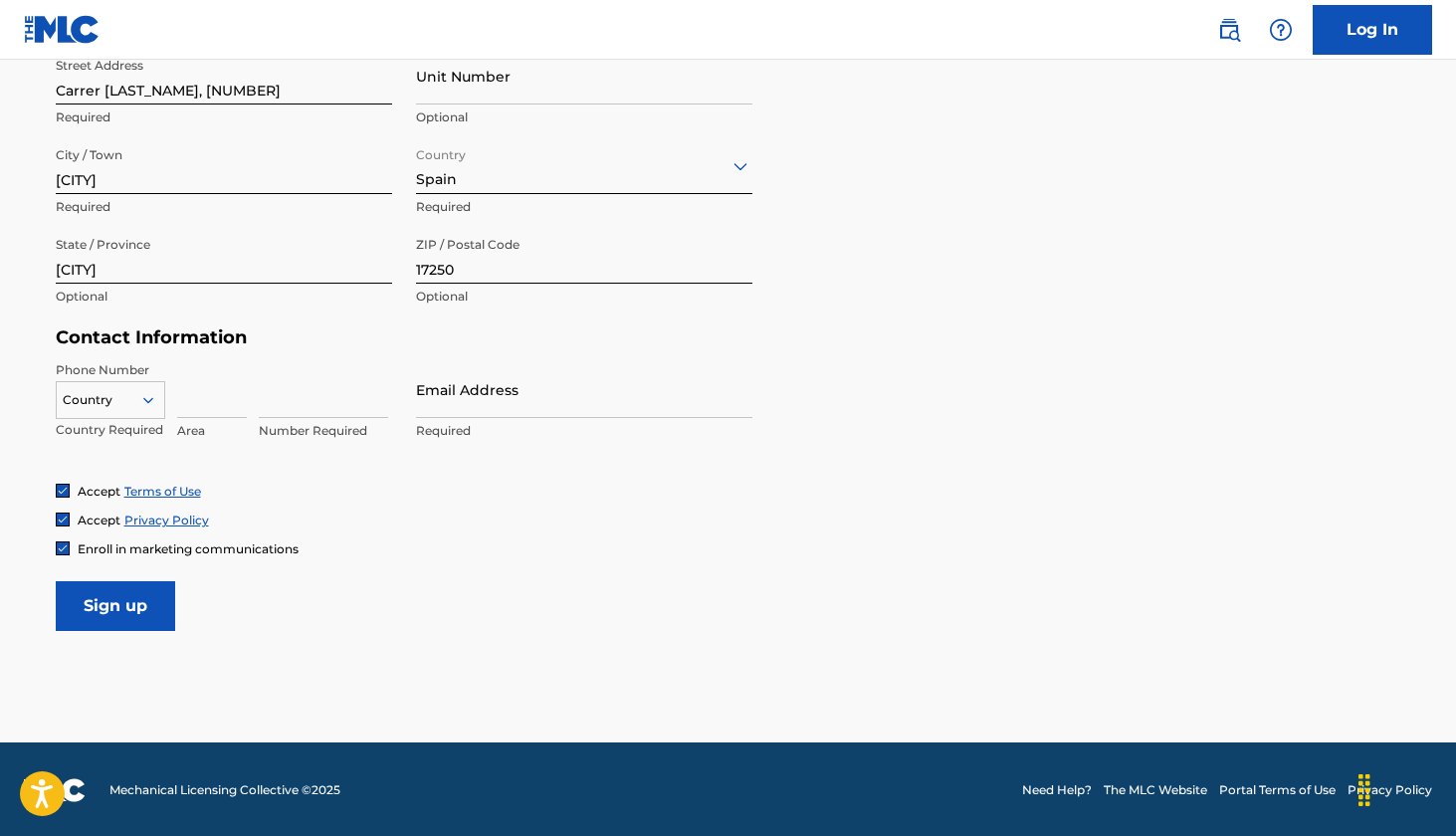 click at bounding box center [110, 400] 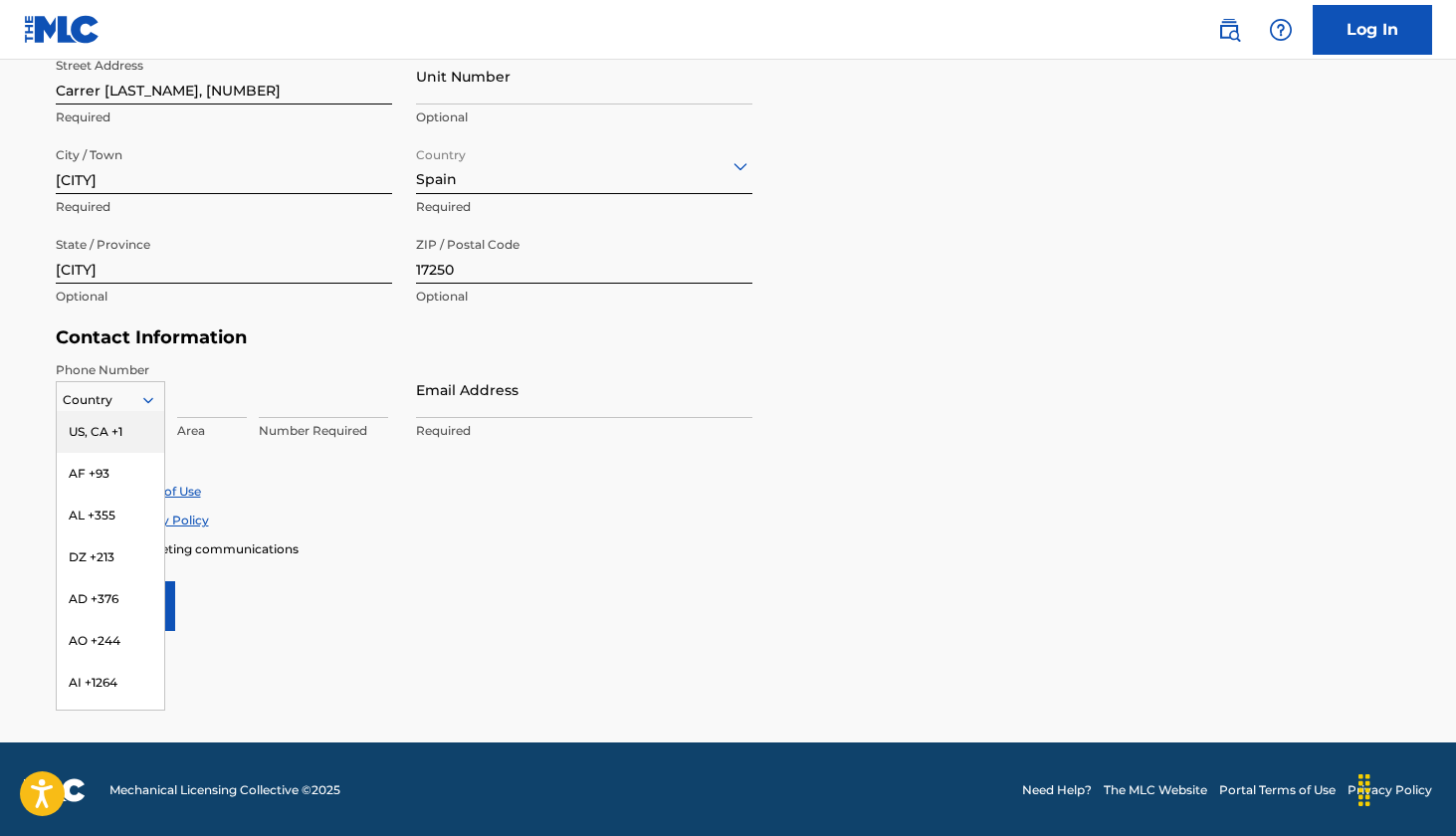 click on "AF +93" at bounding box center (110, 474) 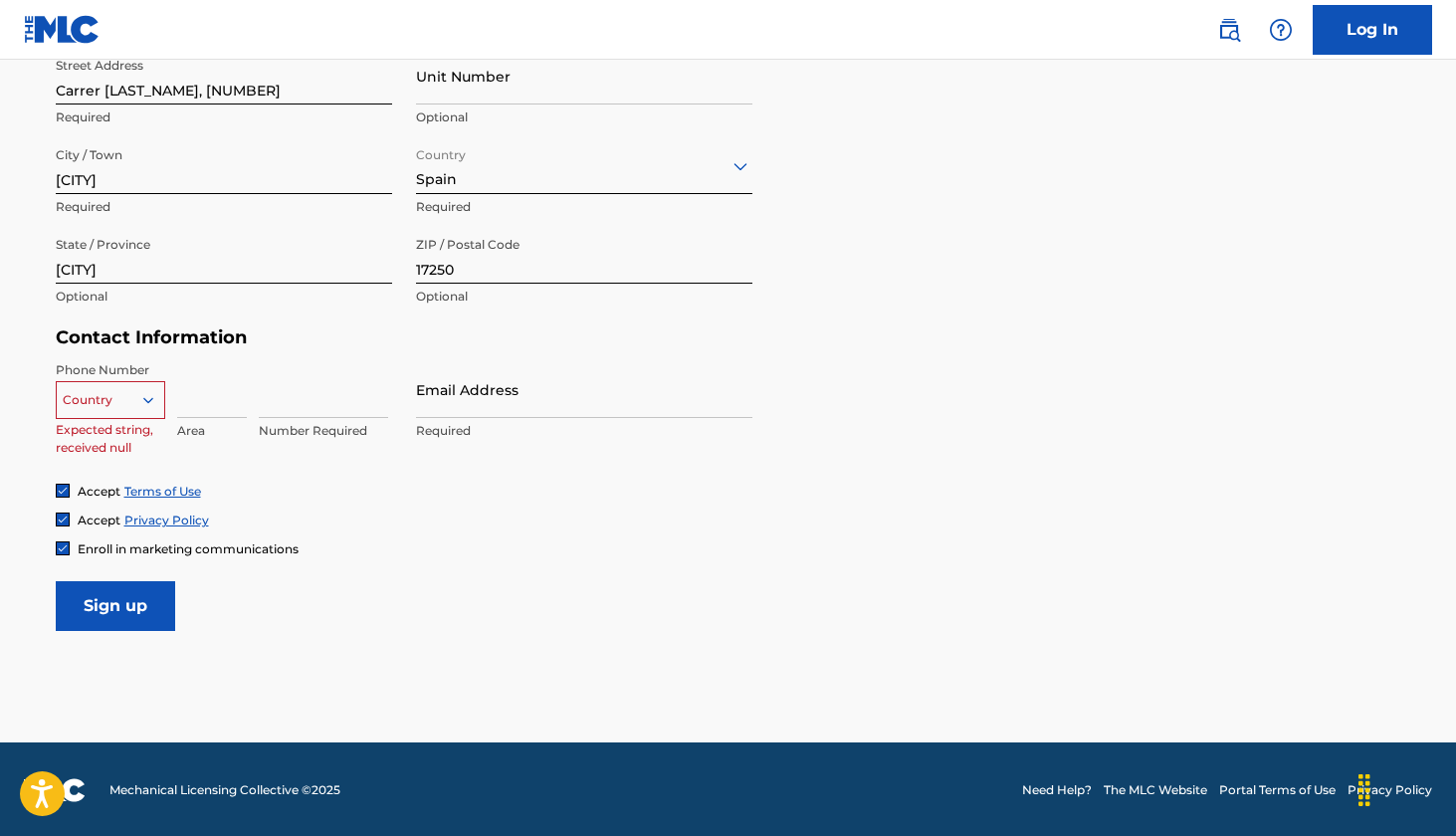 click on "Area" at bounding box center [212, 406] 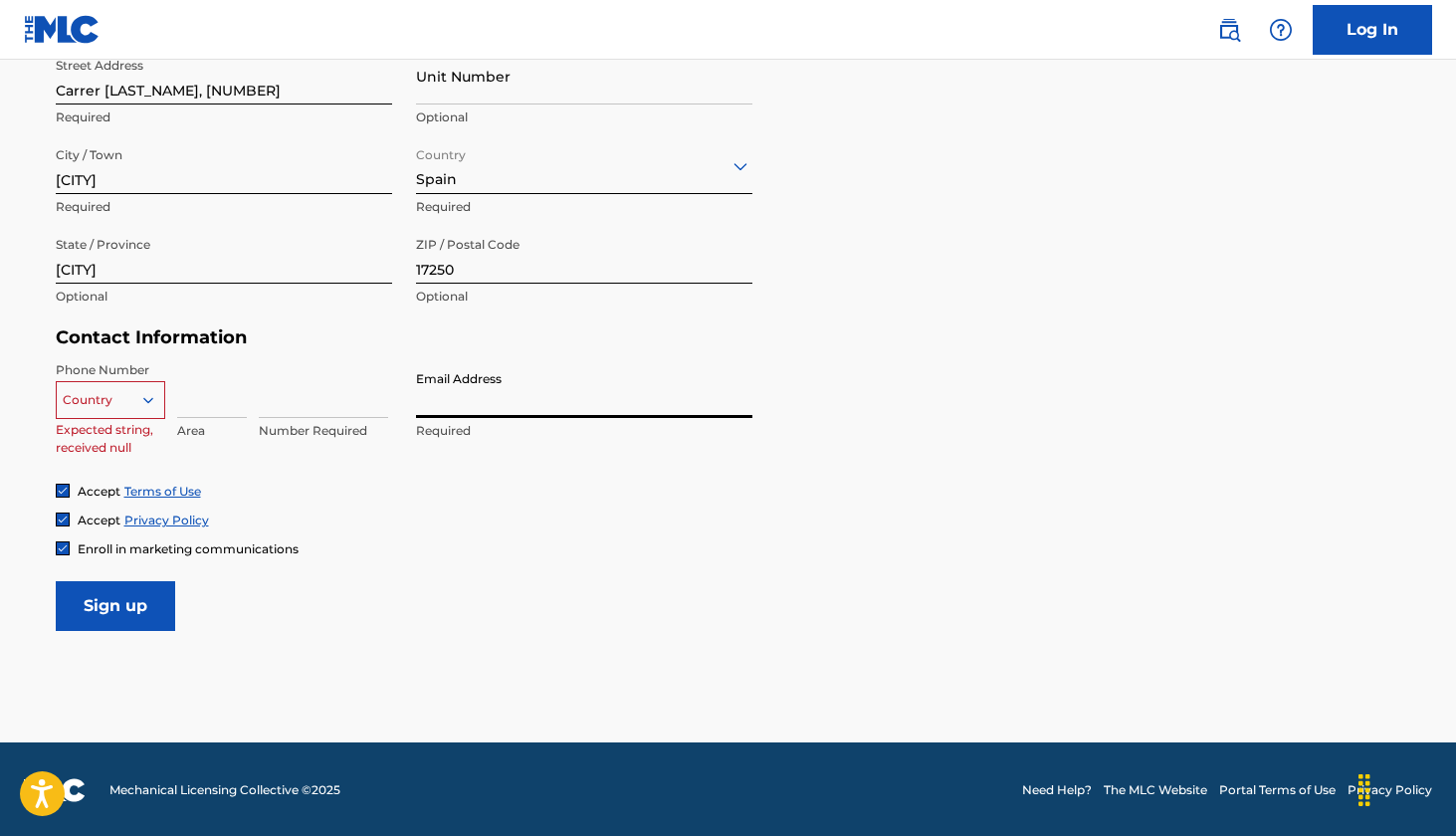 click on "Phone Number Country Expected string, received null Area Number Required Email Address Required" at bounding box center (404, 422) 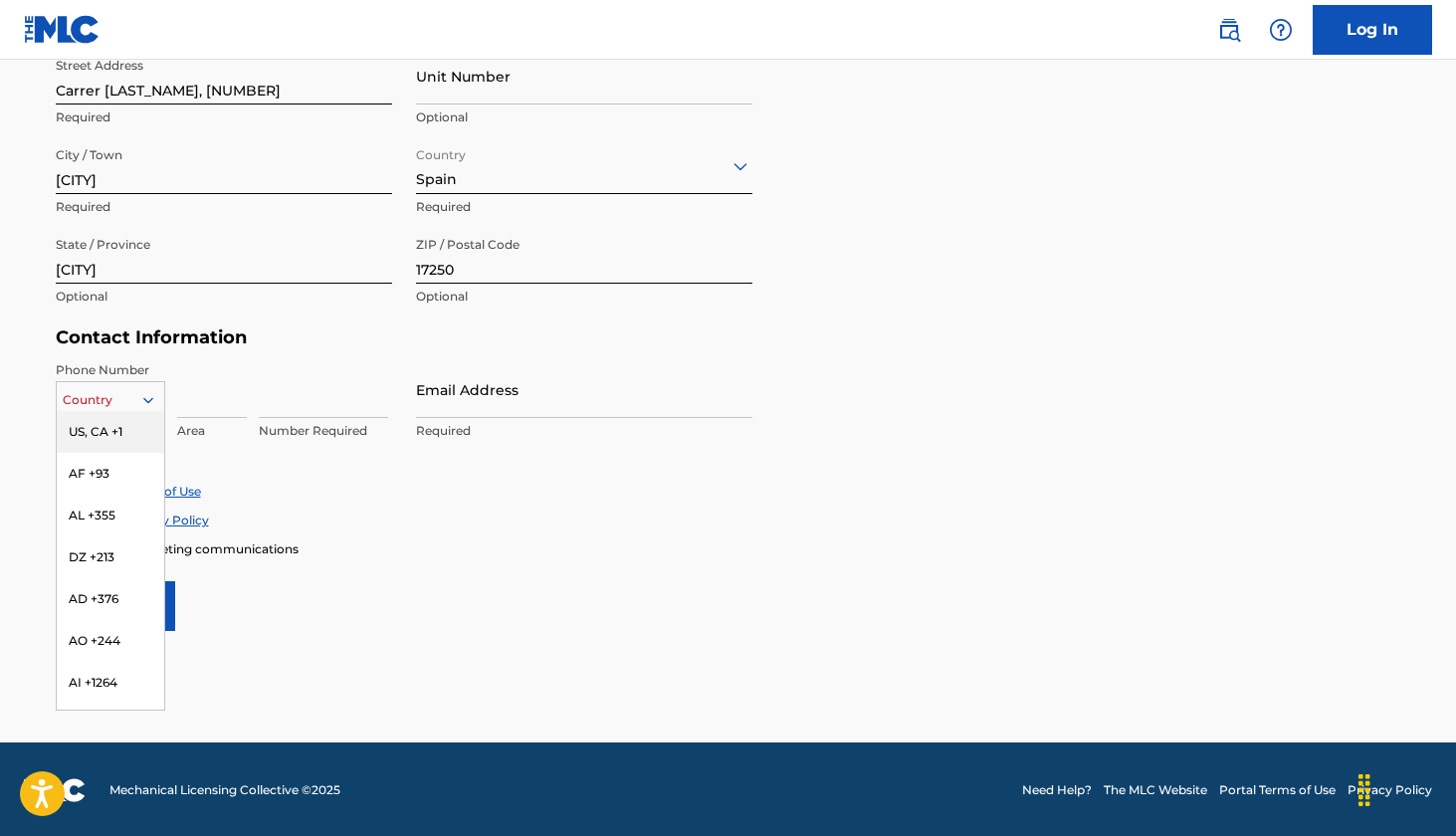 click 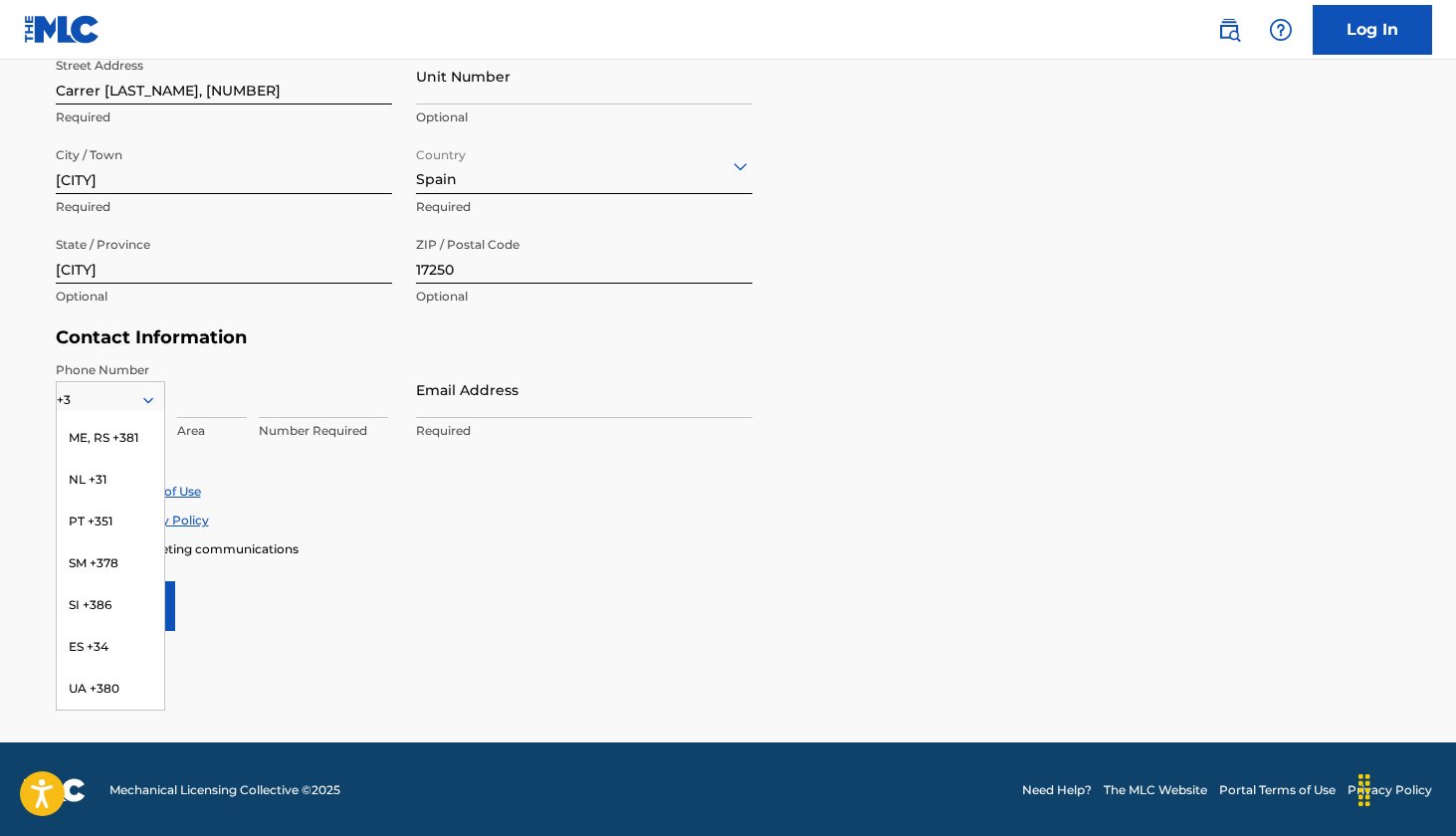 scroll, scrollTop: 1039, scrollLeft: 0, axis: vertical 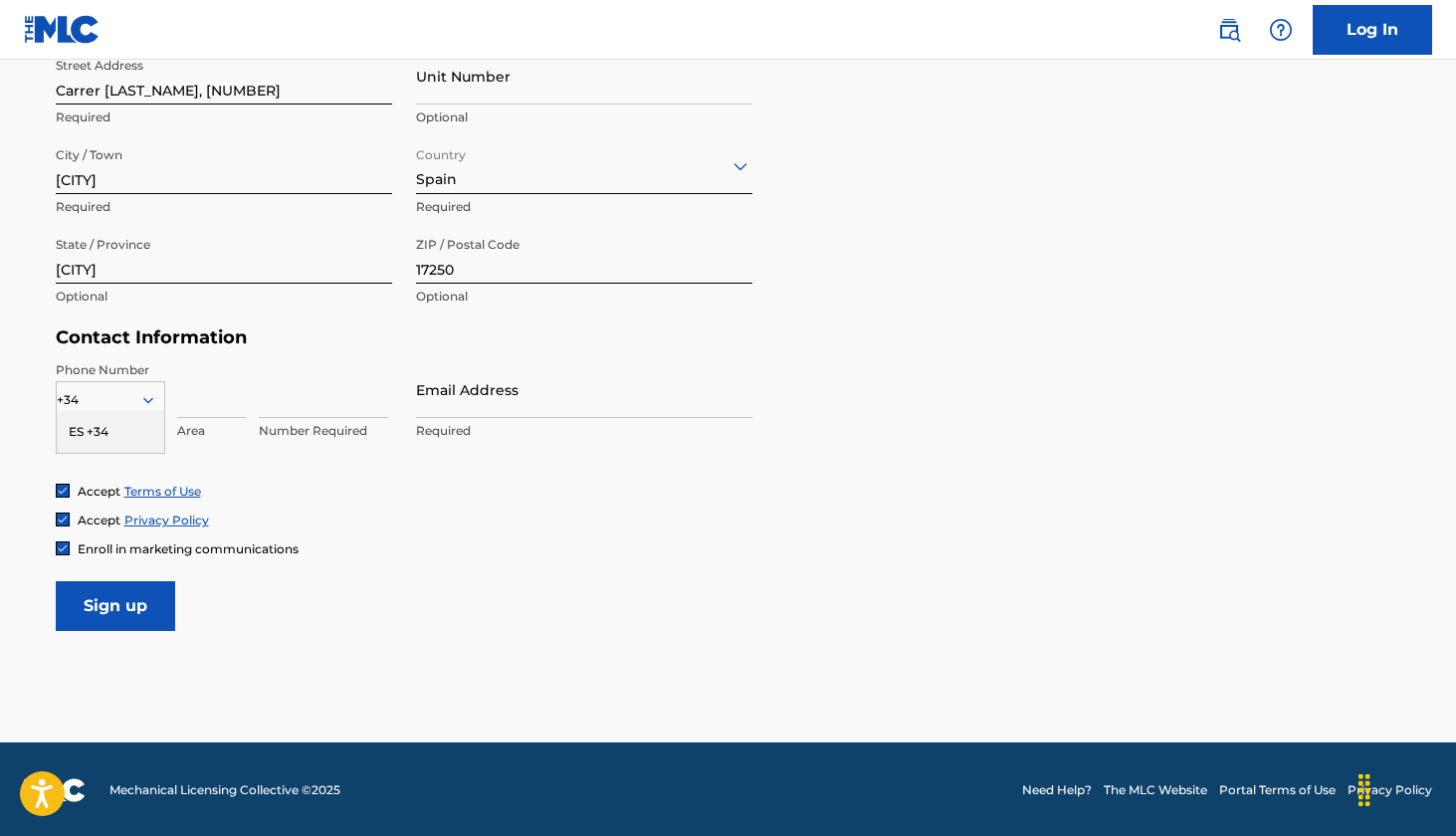 click on "ES +34" at bounding box center (110, 432) 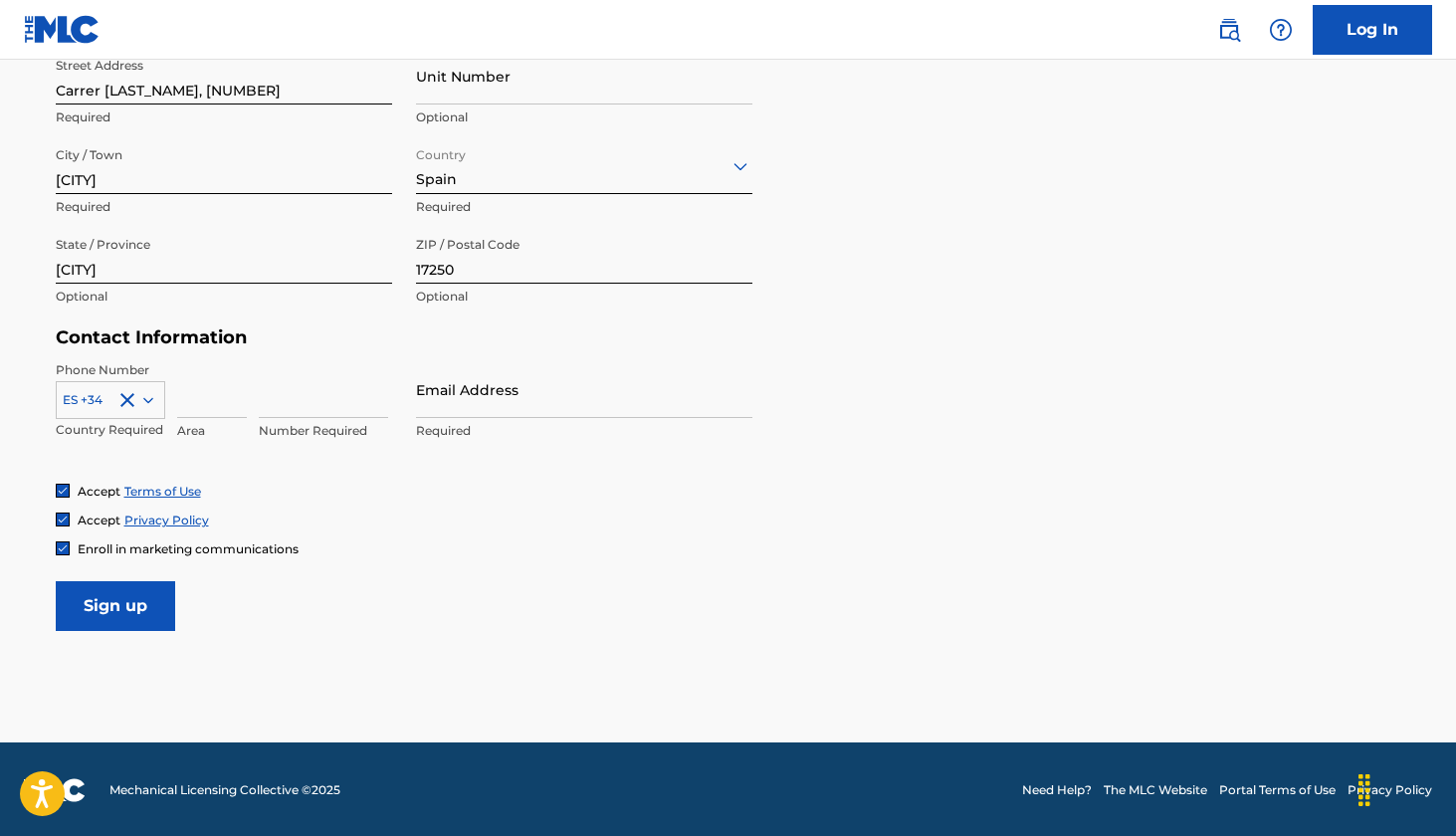 click at bounding box center (212, 389) 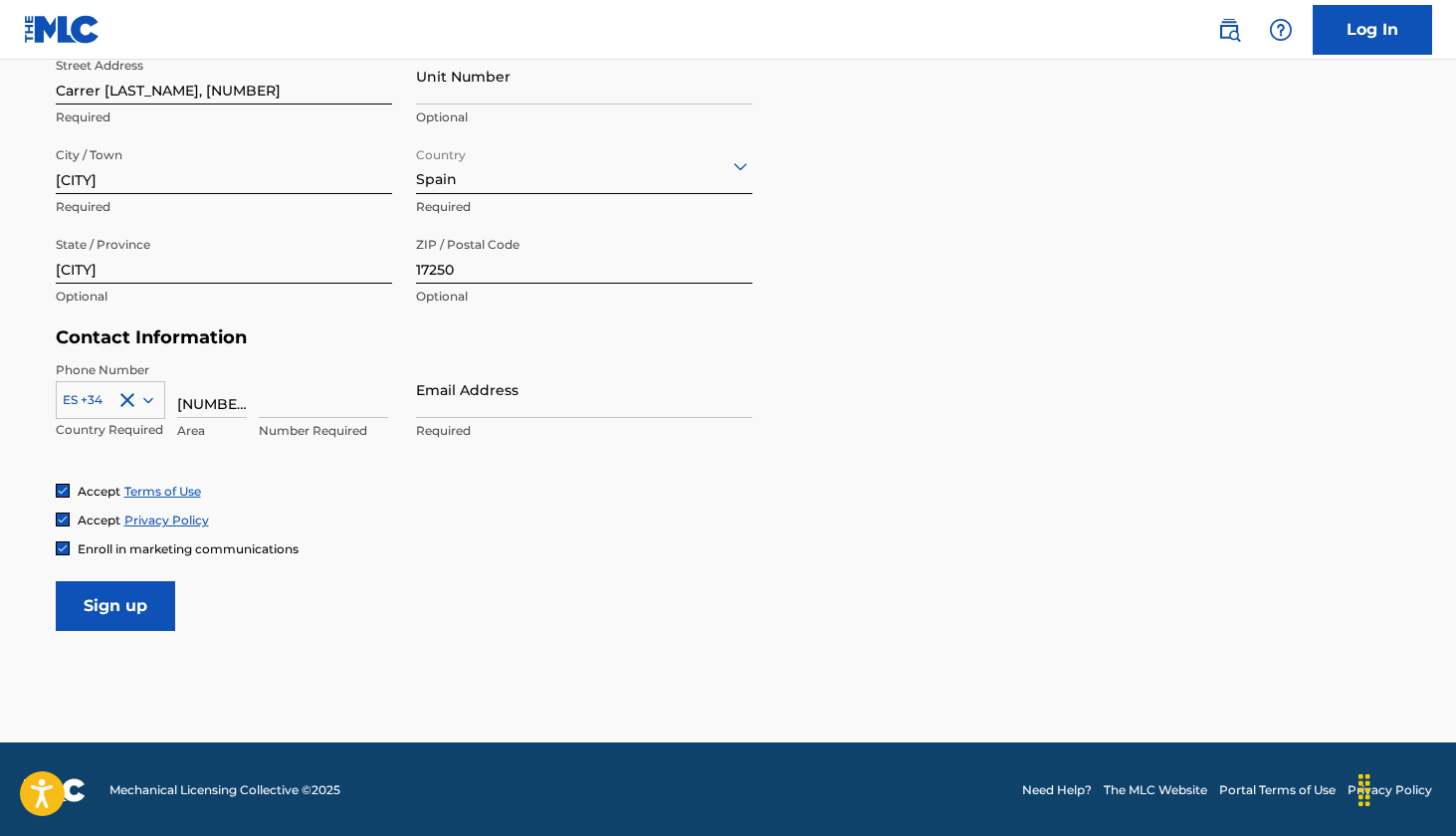 type on "33333333frr34" 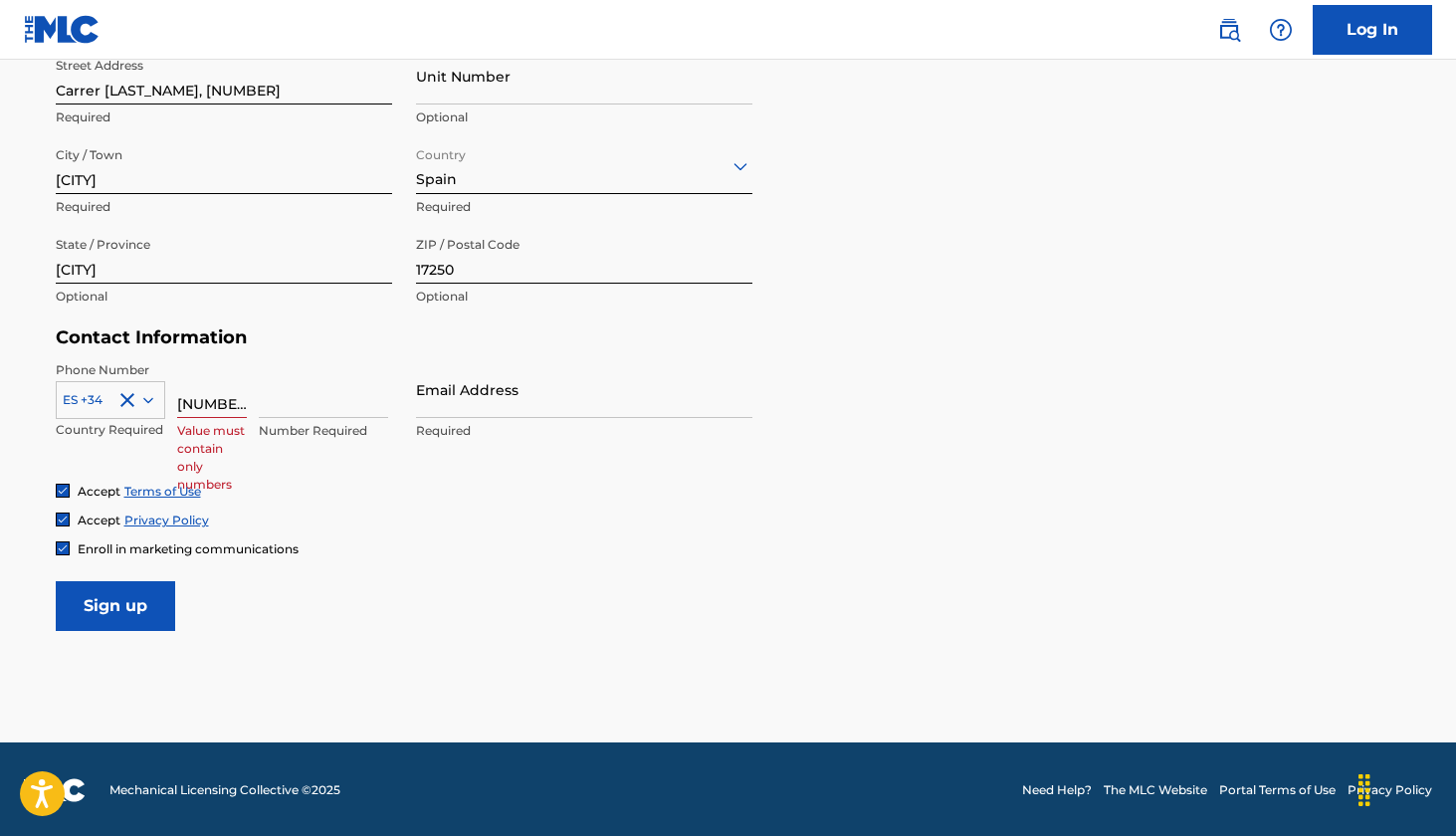type 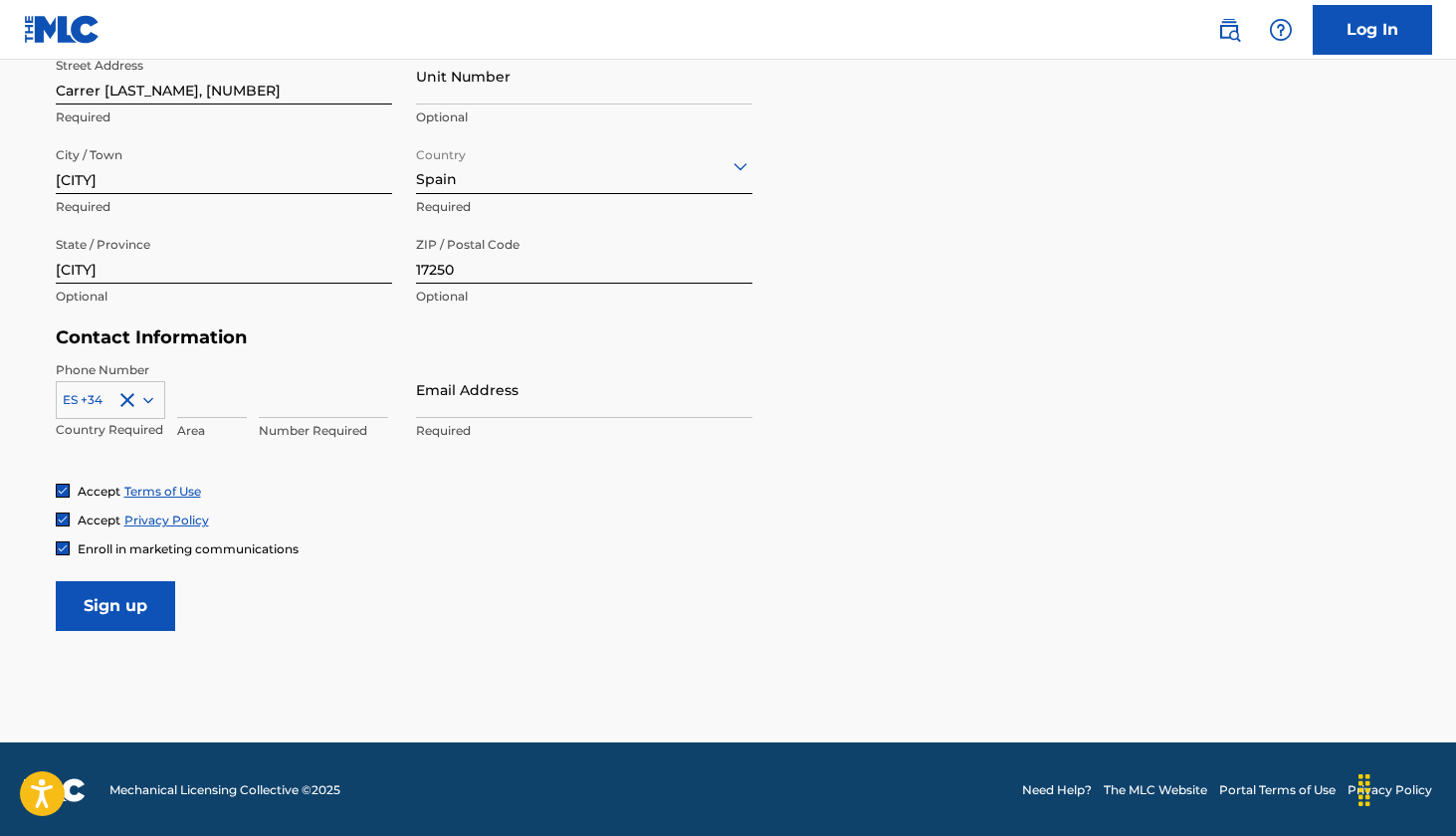 click on "Number Required" at bounding box center (323, 431) 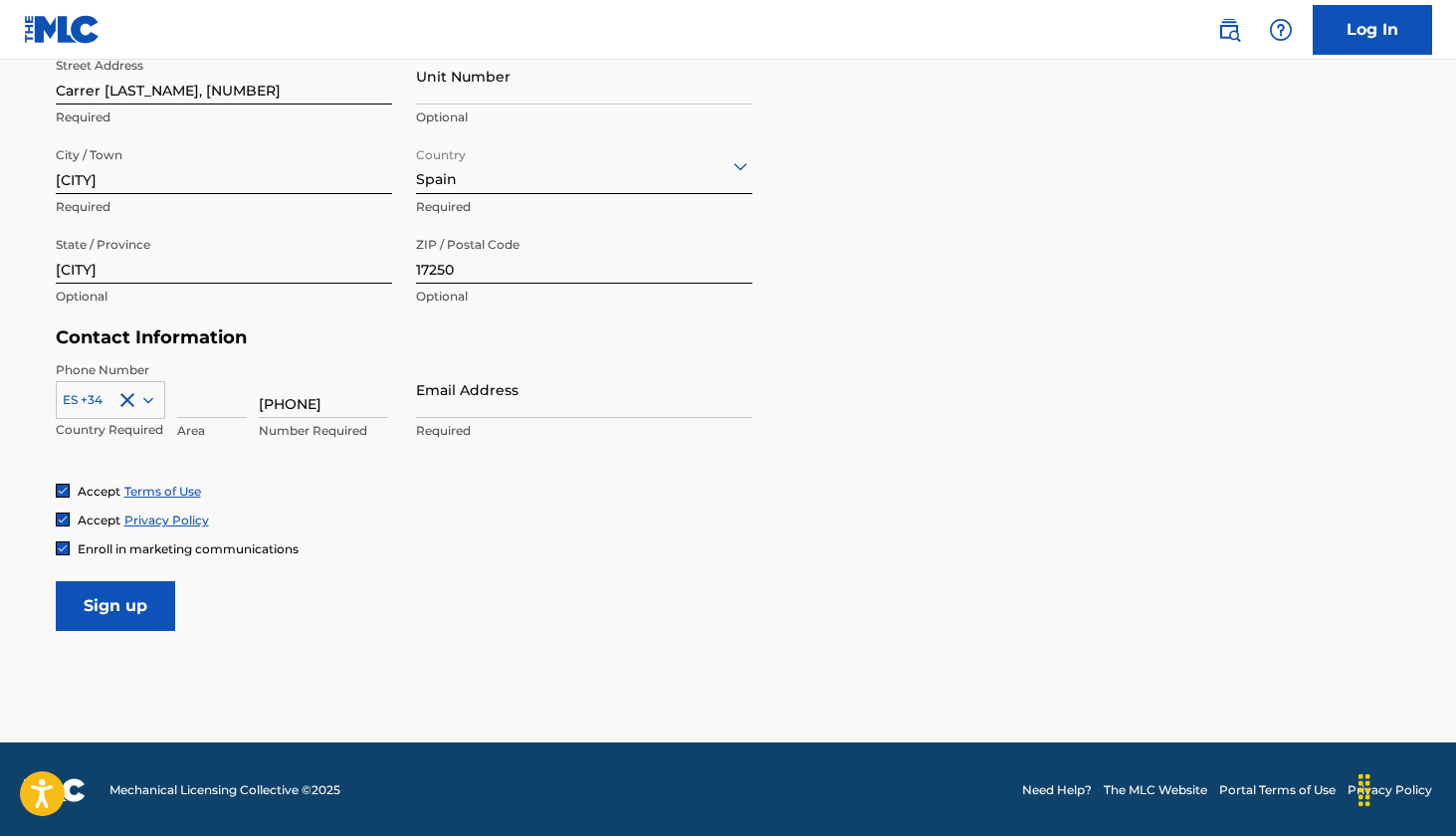 type on "691705383" 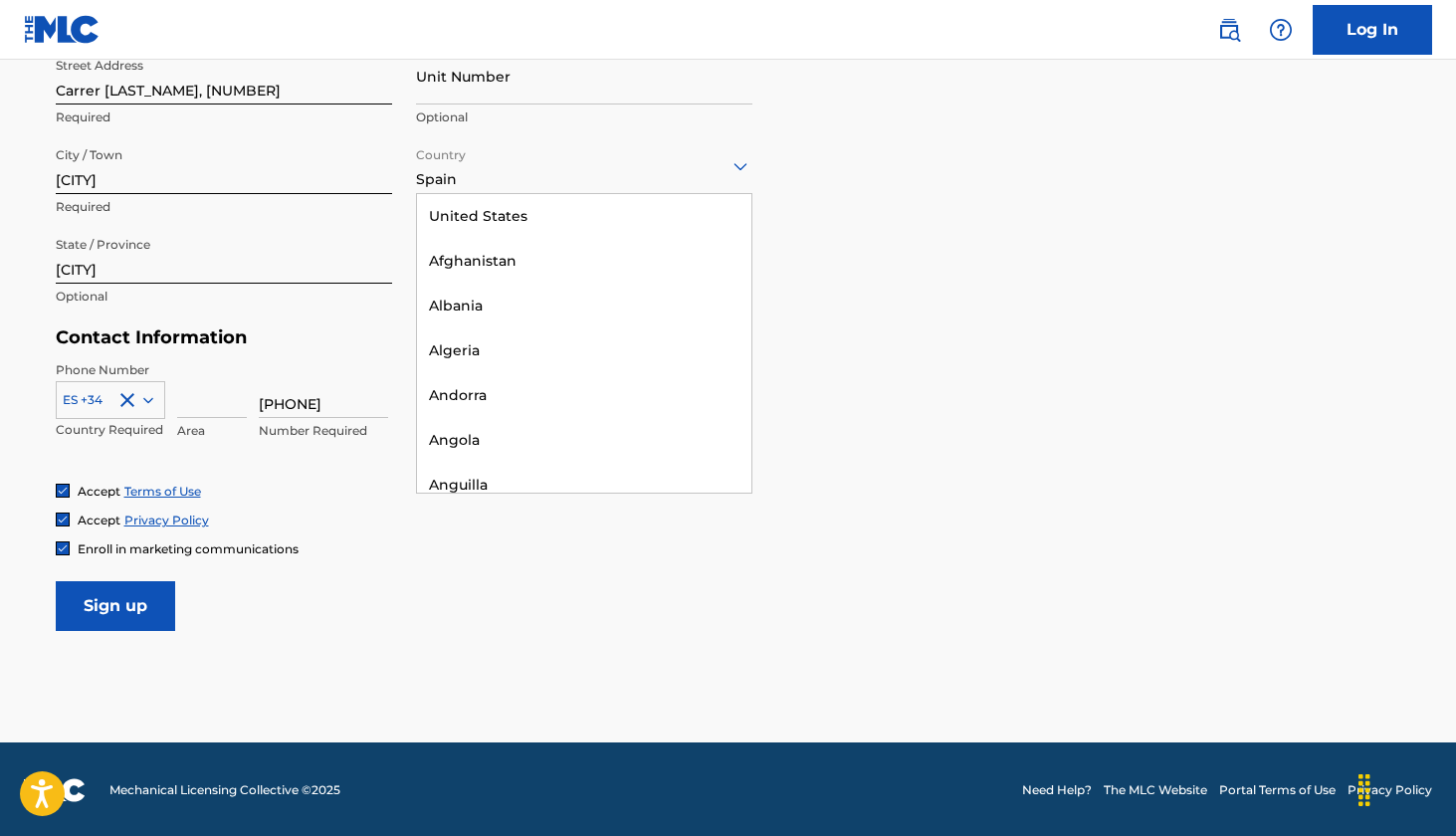 click on "Country" at bounding box center [418, 165] 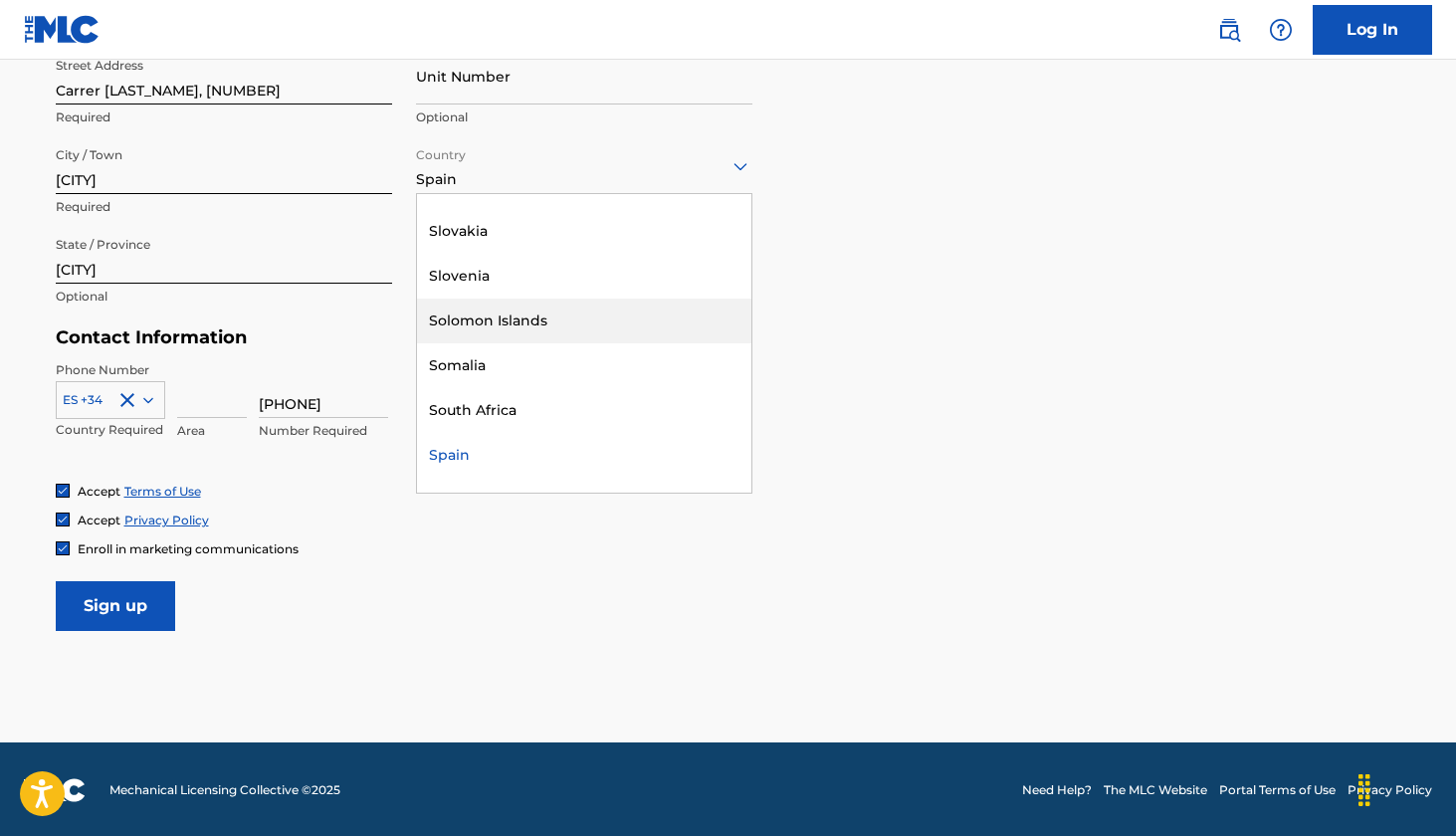 click on "Contact Information Phone Number ES +34 Country Required Area 691705383 Number Required Email Address jacasikkma1n@ Invalid email address" at bounding box center (404, 404) 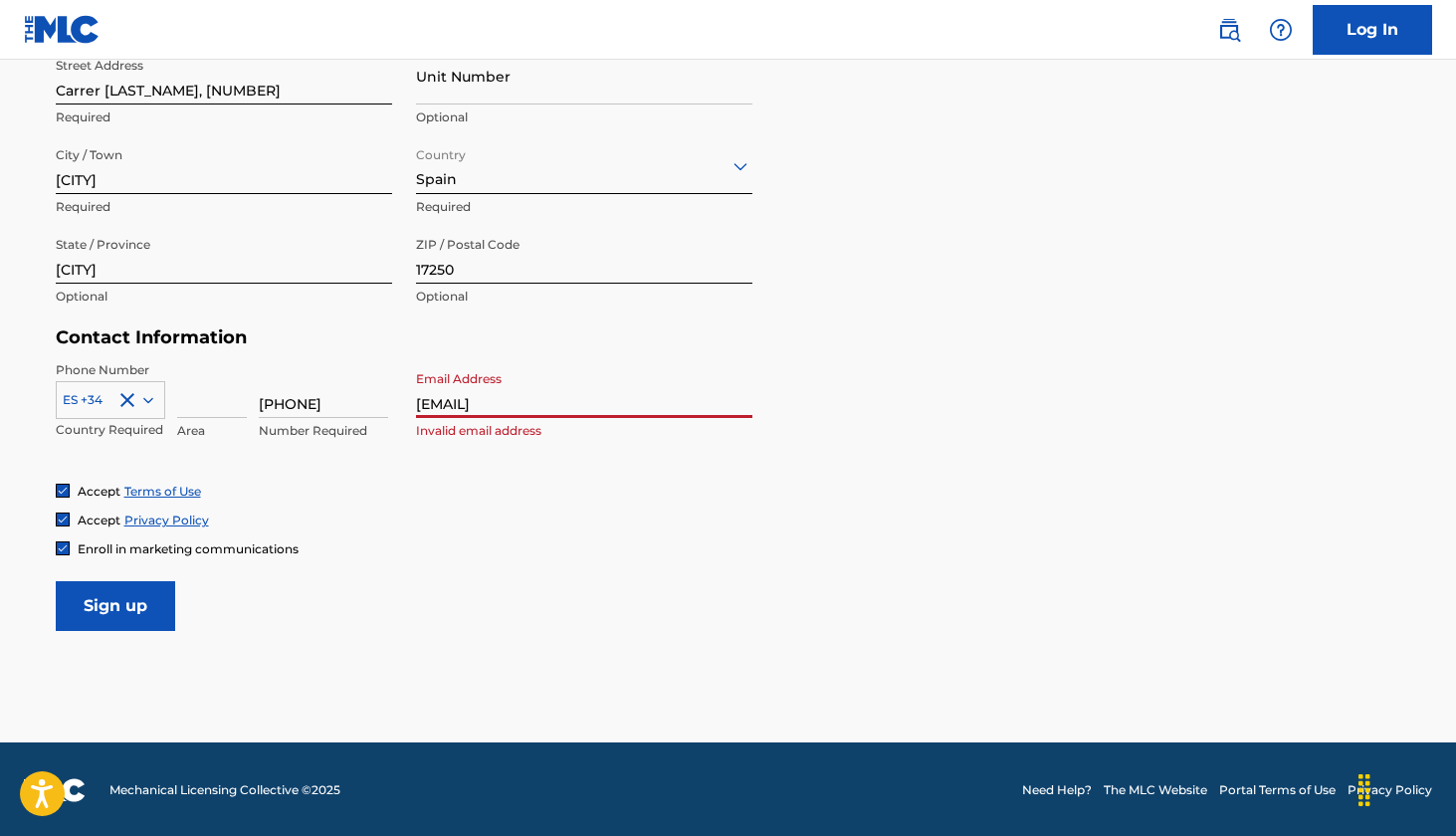 click on "jacasikkma1n@" at bounding box center [584, 389] 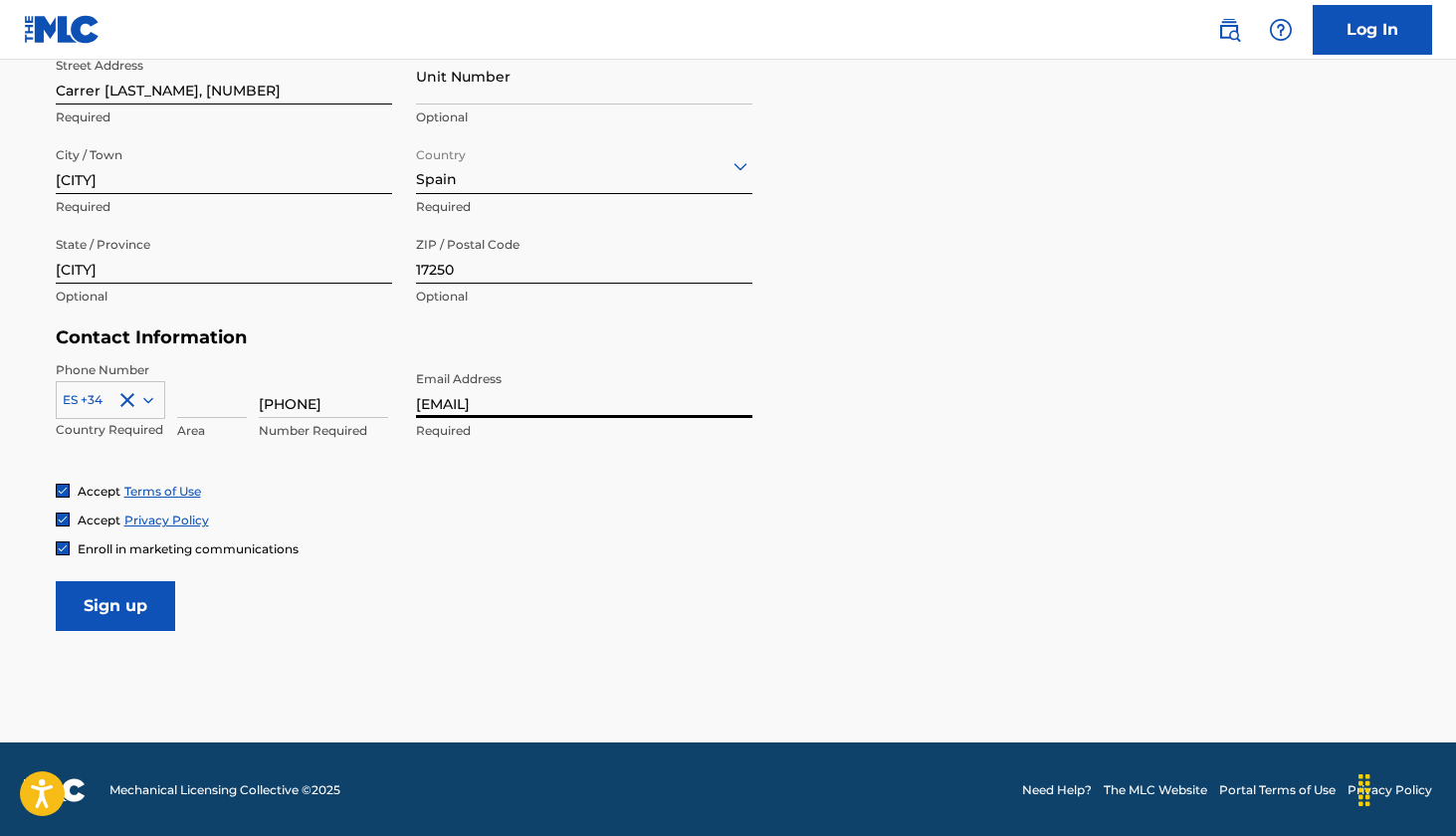 type on "jacasikkma1n@gmail.com" 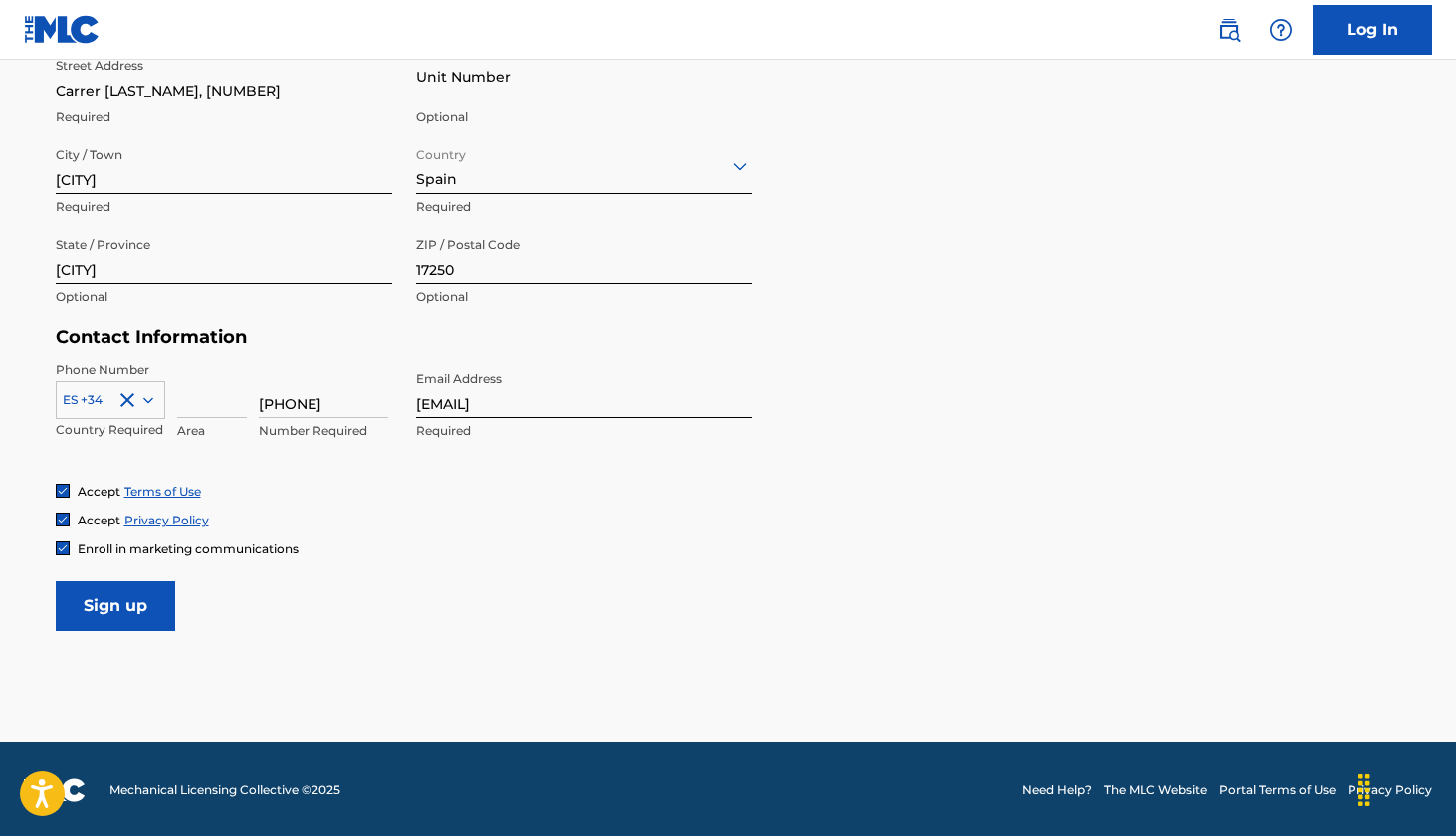 click at bounding box center (63, 548) 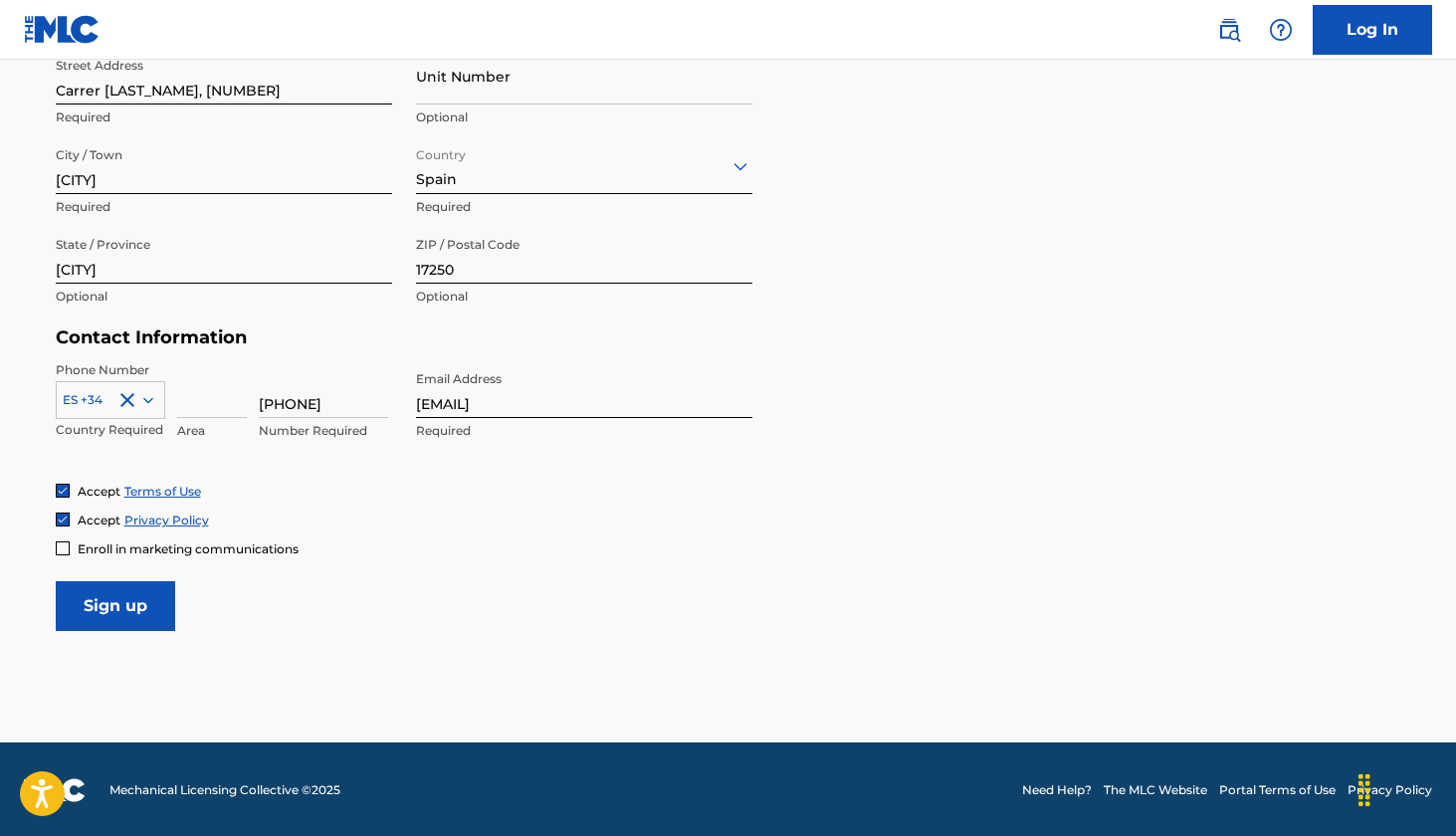 click on "Sign up" at bounding box center [115, 606] 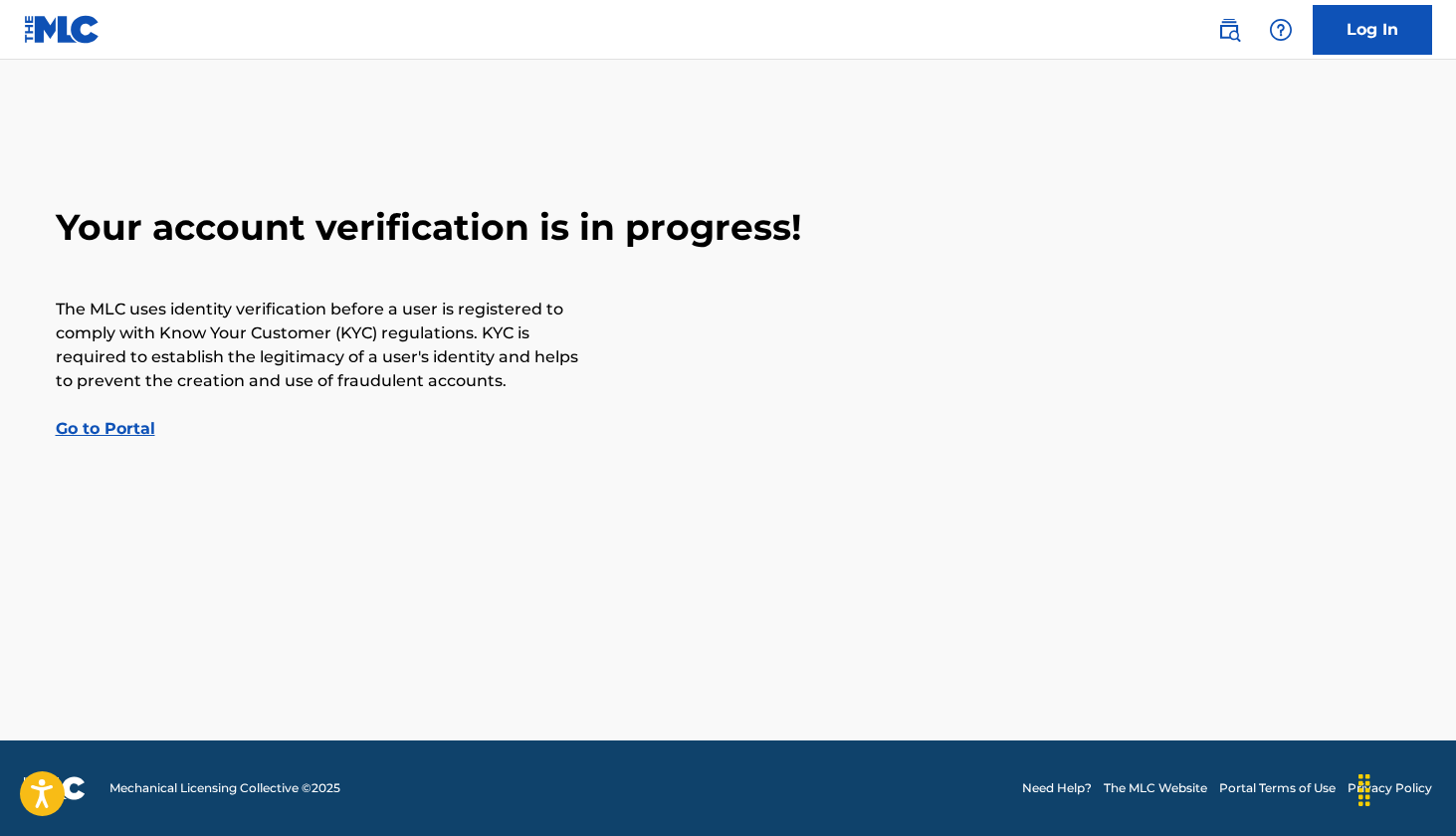 scroll, scrollTop: 0, scrollLeft: 0, axis: both 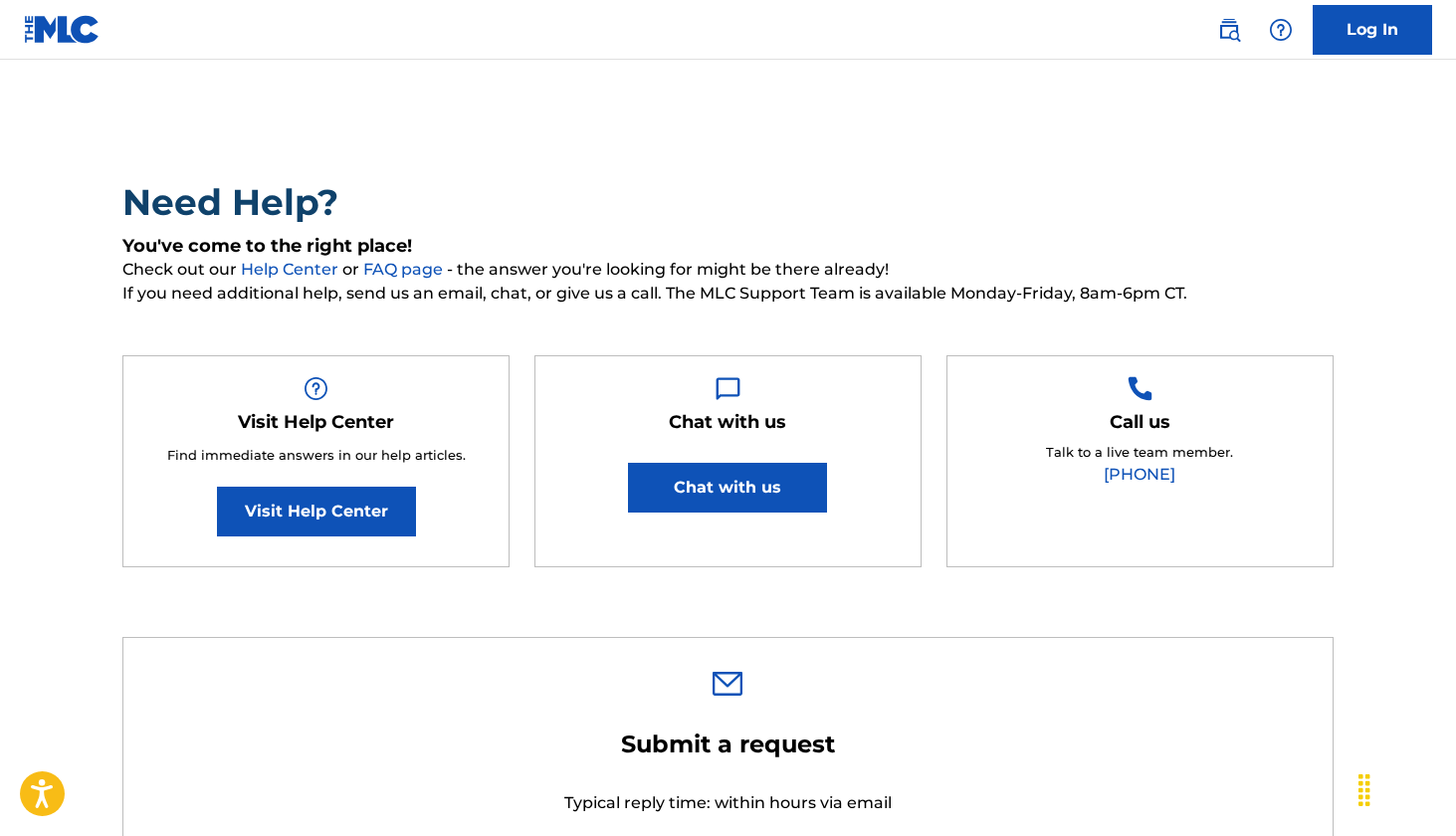 click on "Chat with us" at bounding box center (728, 488) 